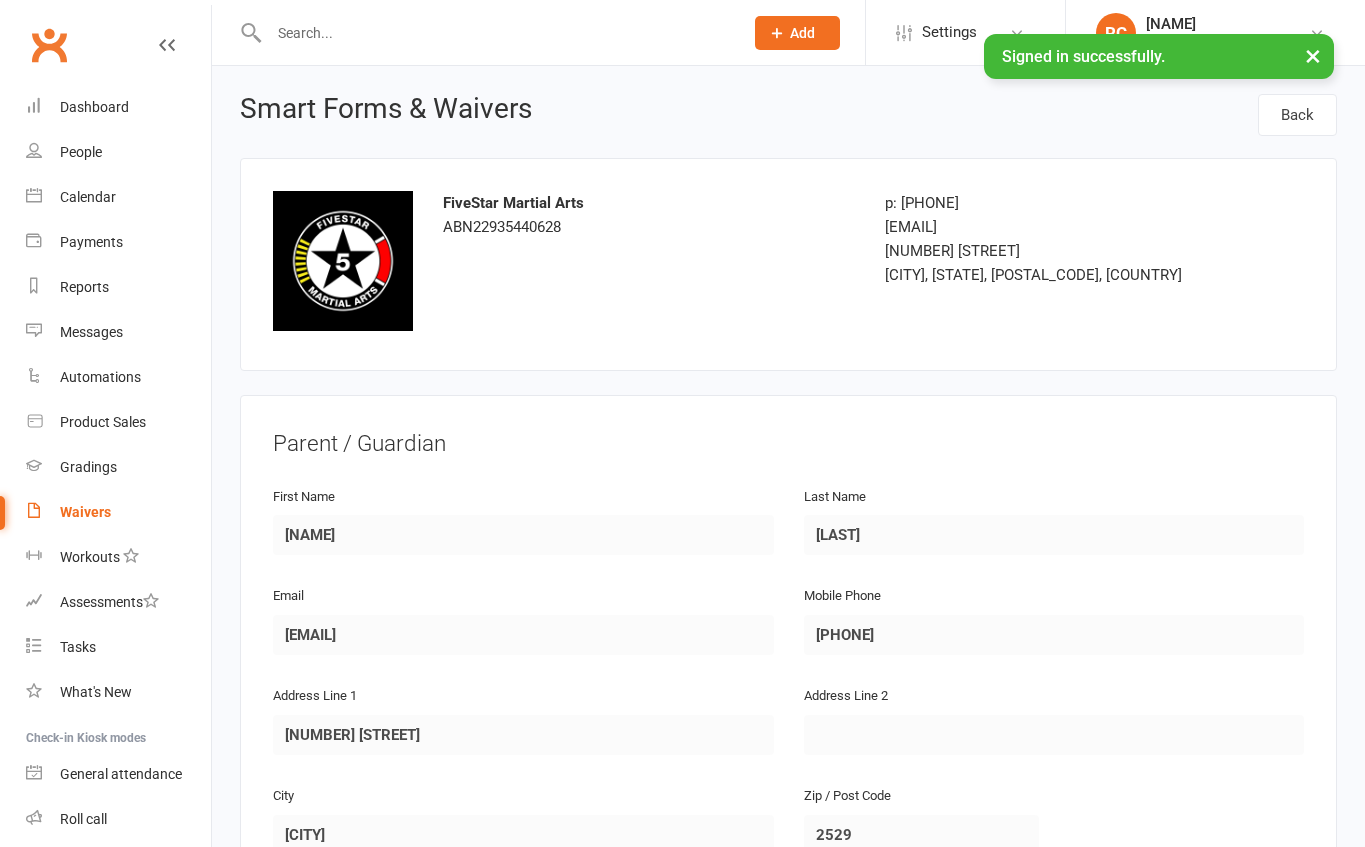 scroll, scrollTop: 0, scrollLeft: 0, axis: both 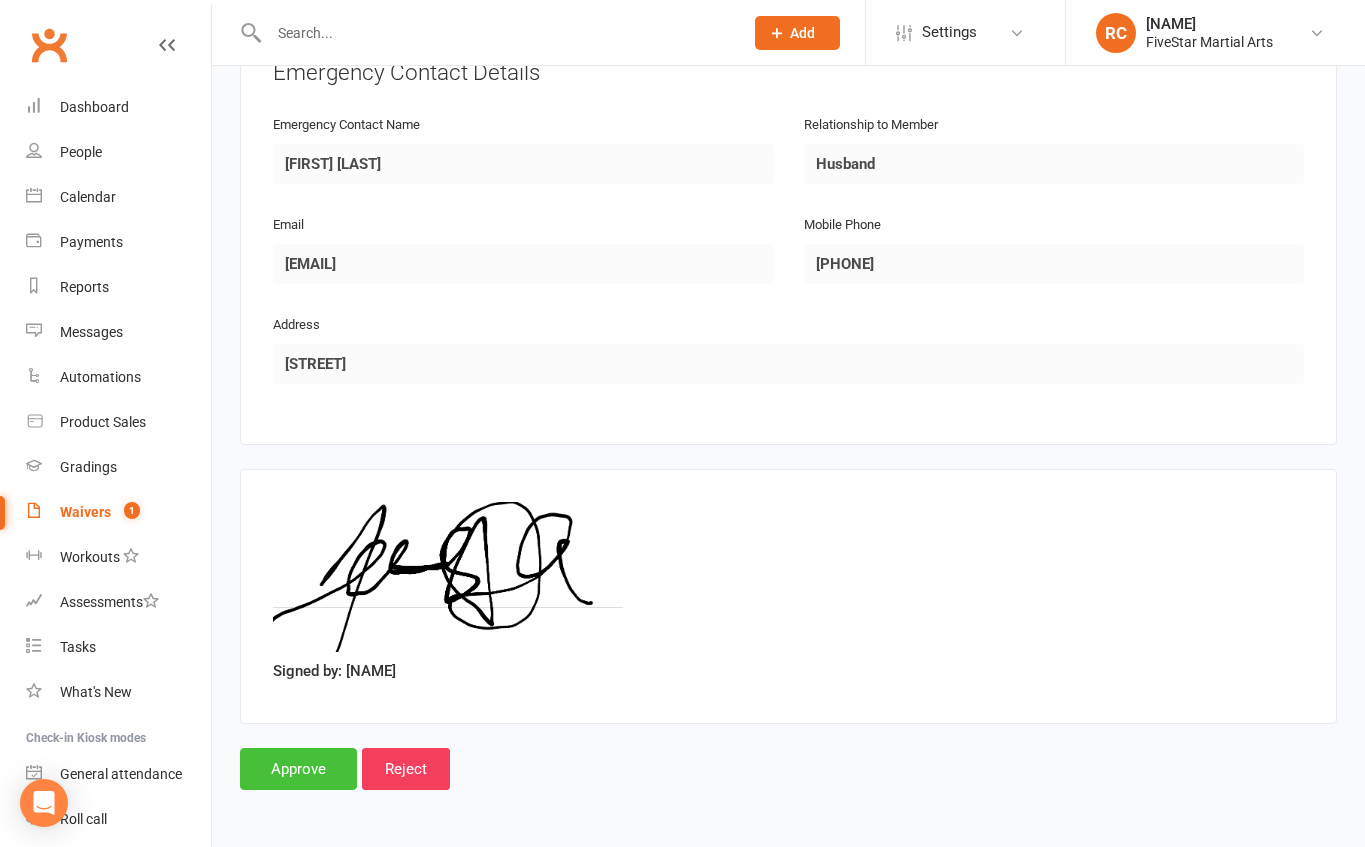 click on "Approve" at bounding box center [298, 769] 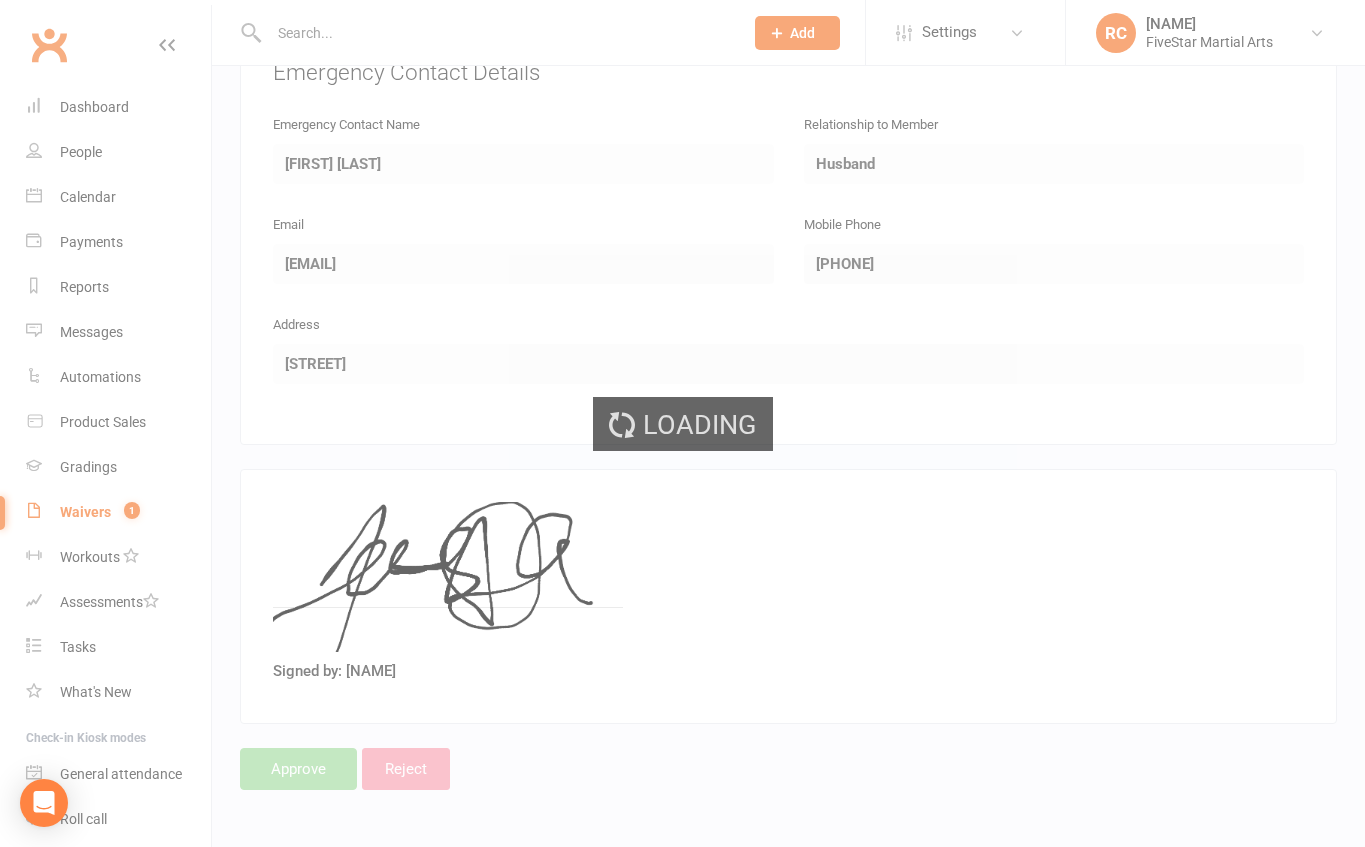 scroll, scrollTop: 0, scrollLeft: 0, axis: both 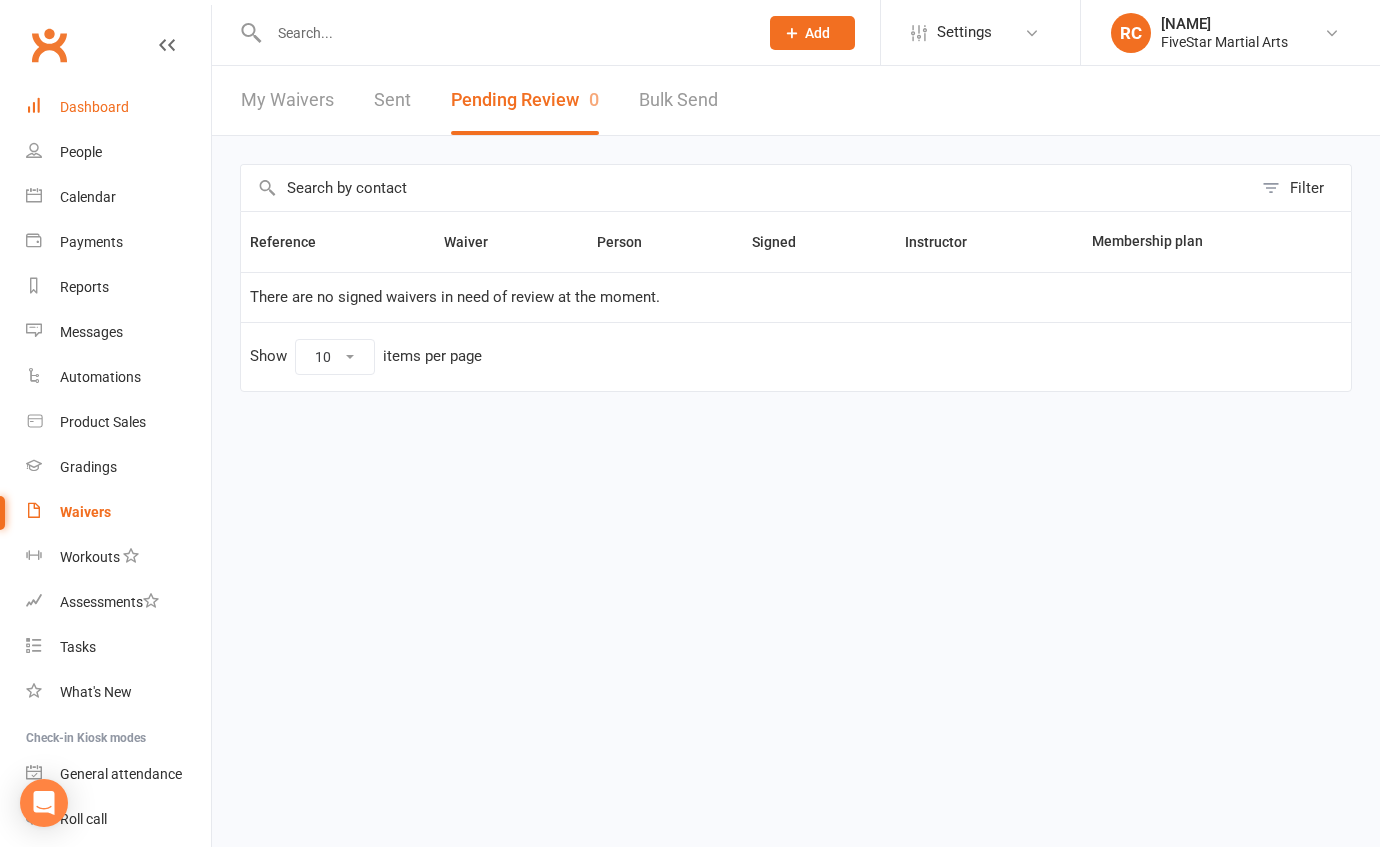 click on "Dashboard" at bounding box center [94, 107] 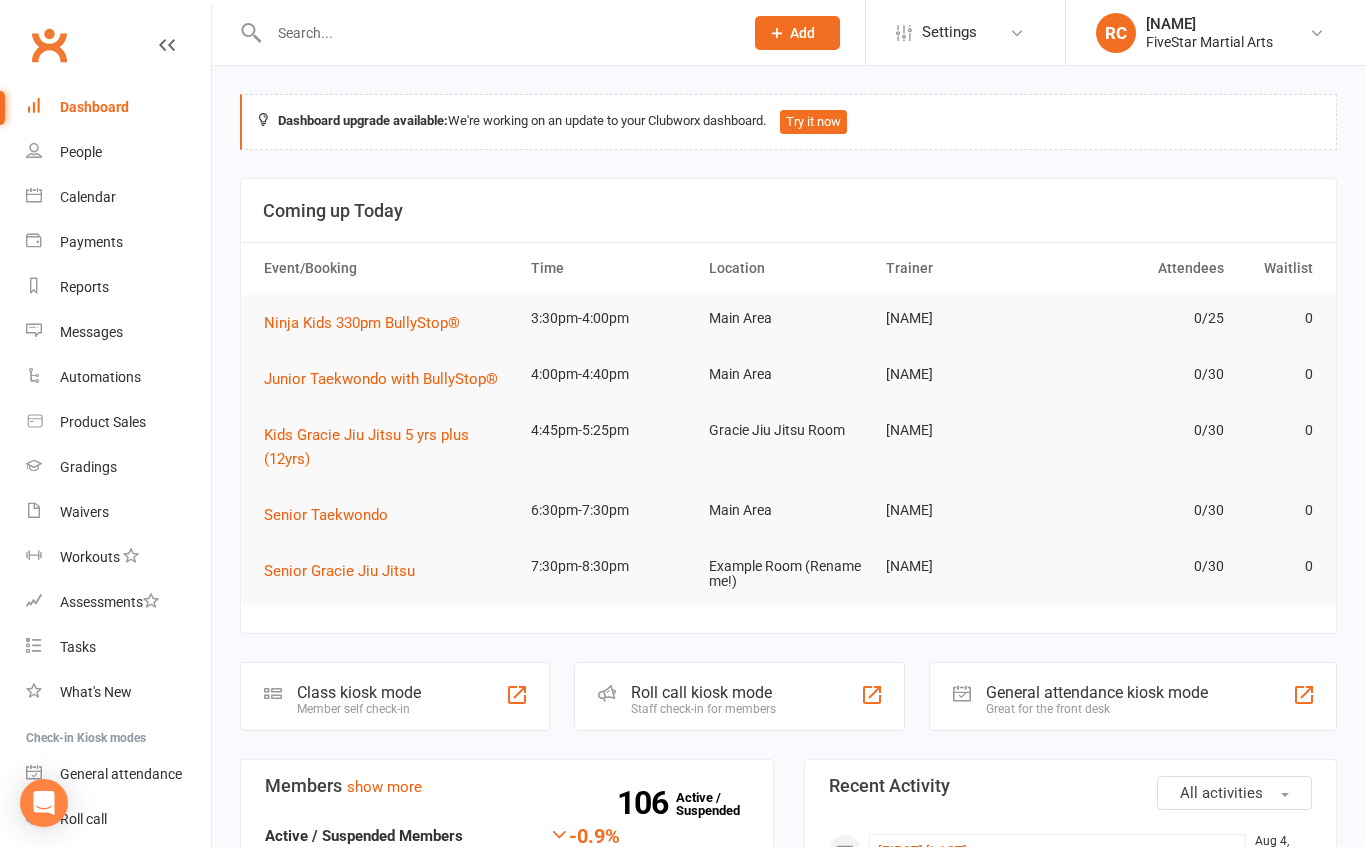 click at bounding box center [496, 33] 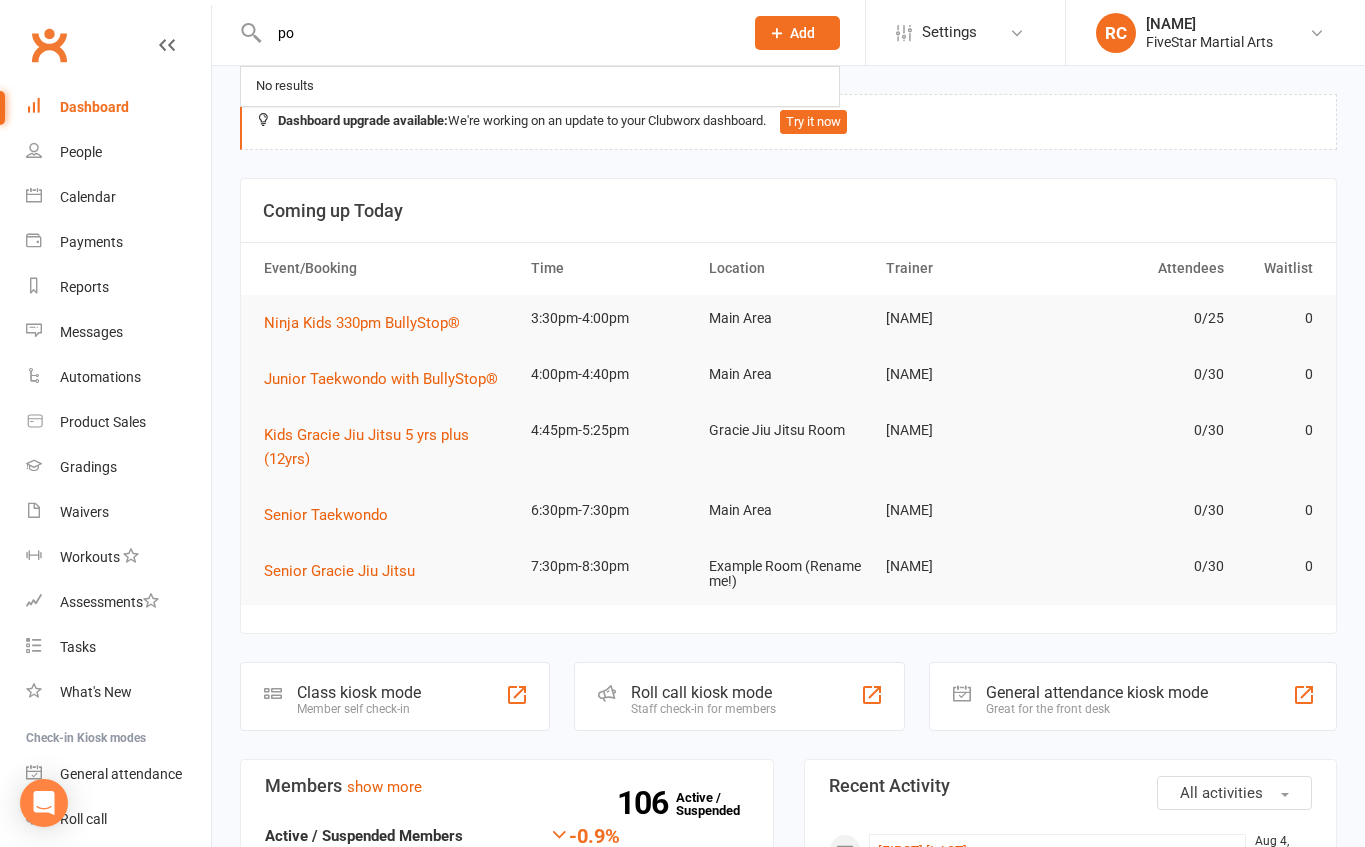type on "p" 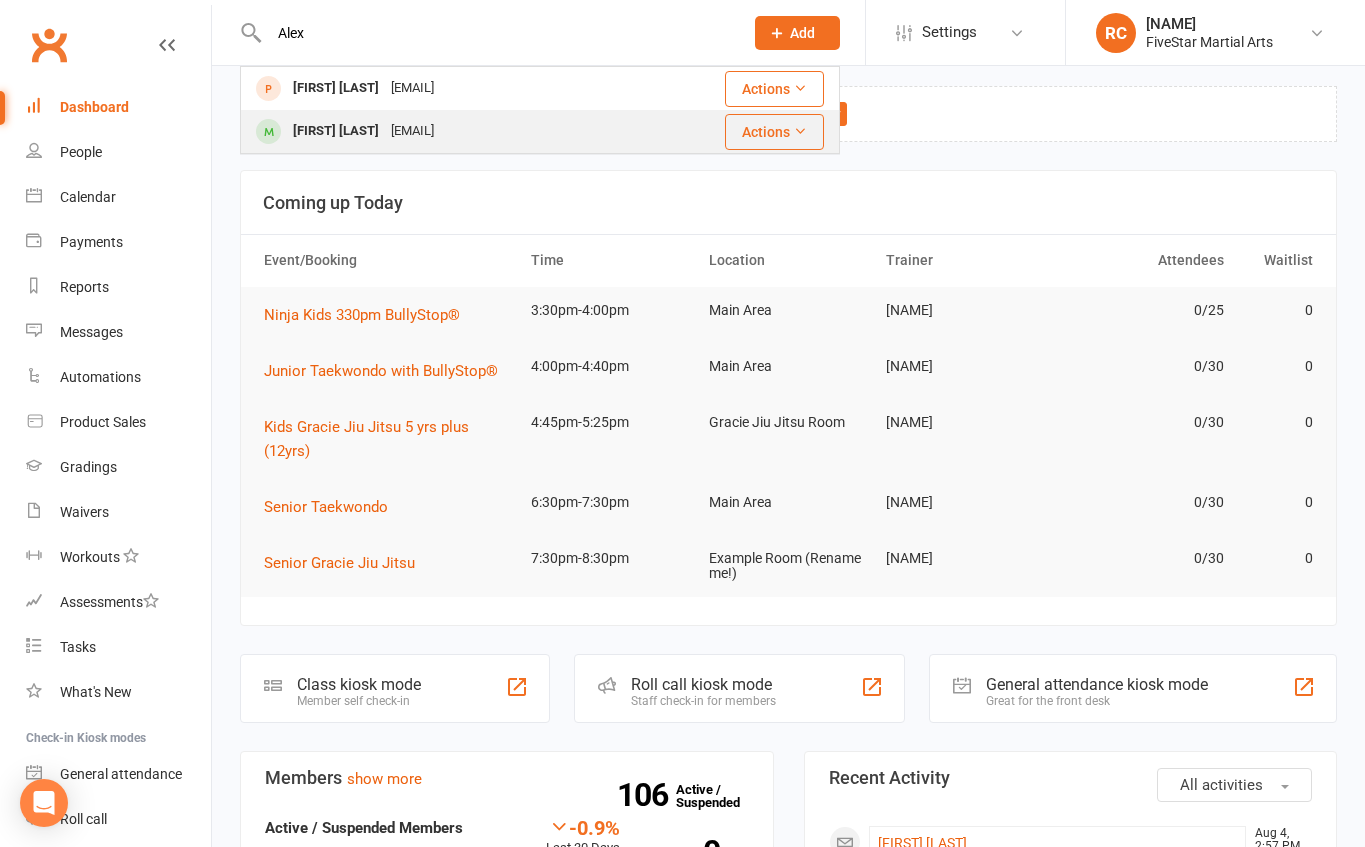 scroll, scrollTop: 12, scrollLeft: 0, axis: vertical 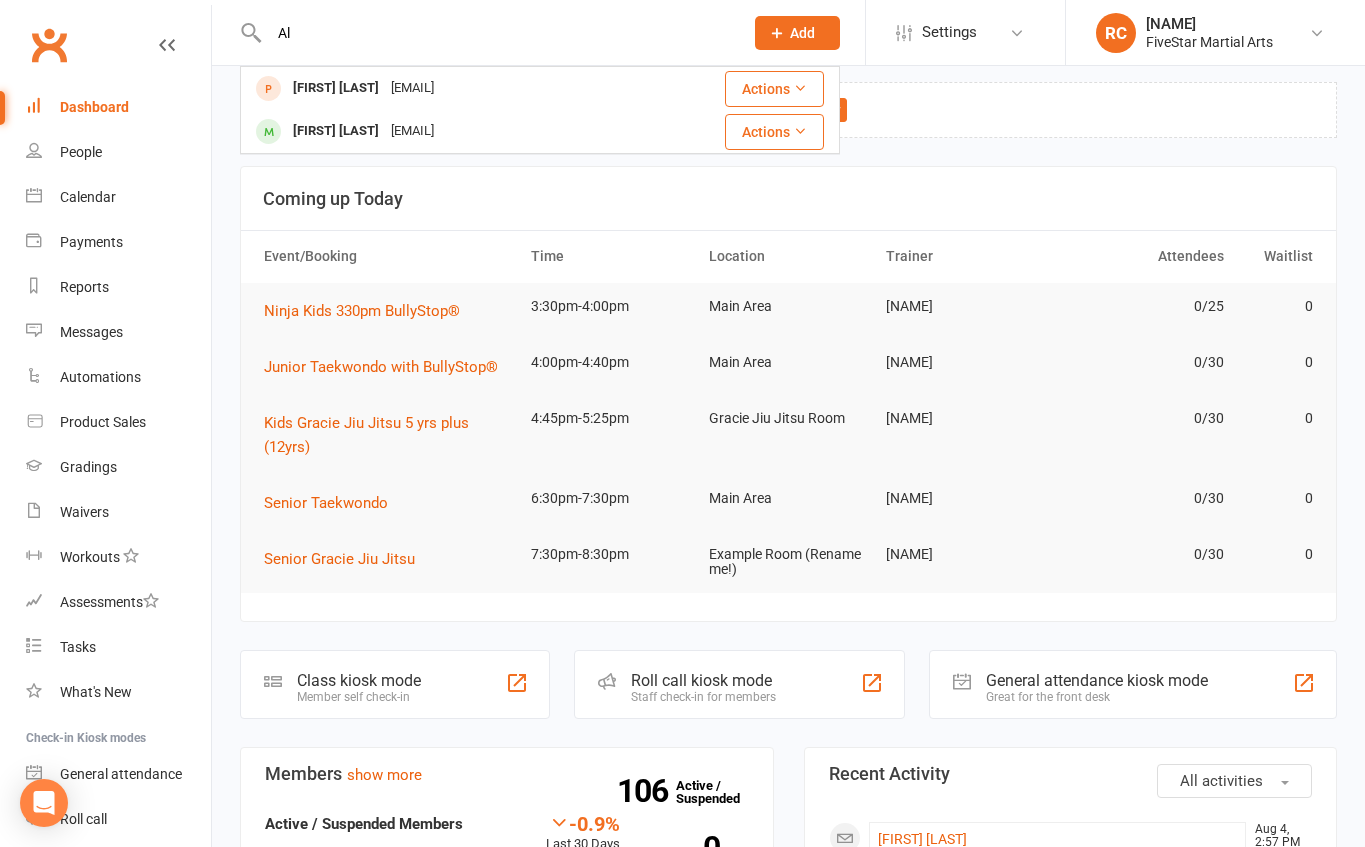 type on "A" 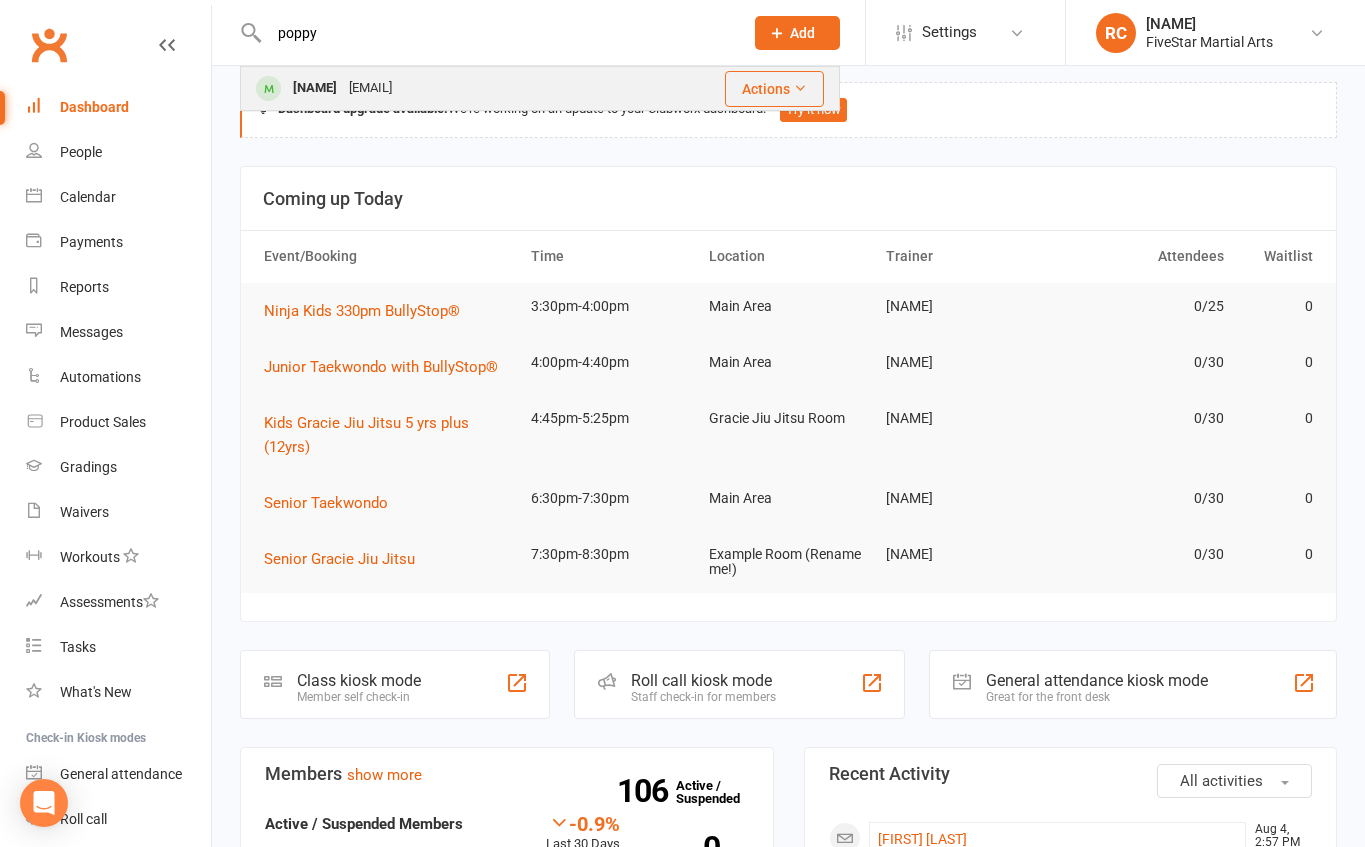 type on "poppy" 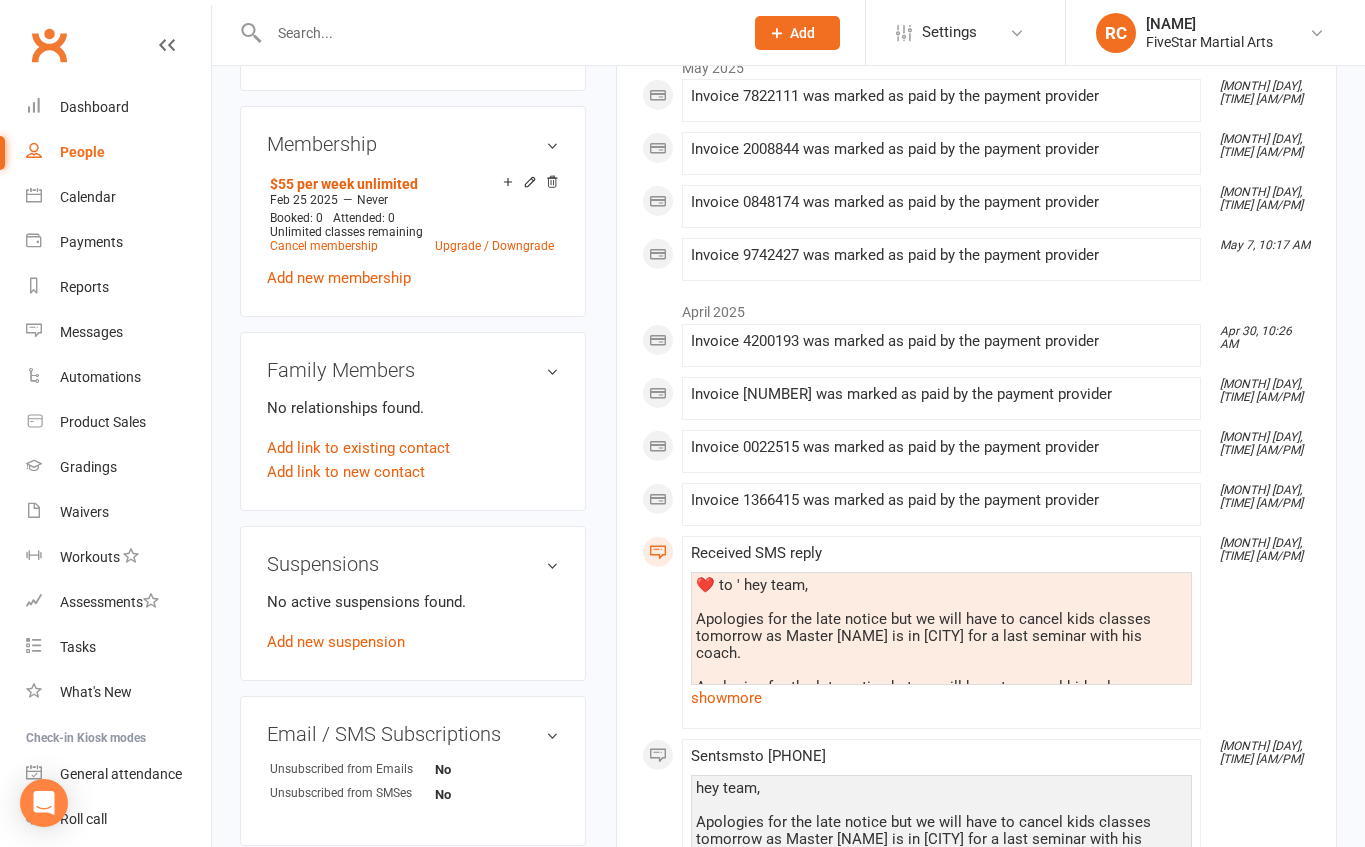 scroll, scrollTop: 865, scrollLeft: 0, axis: vertical 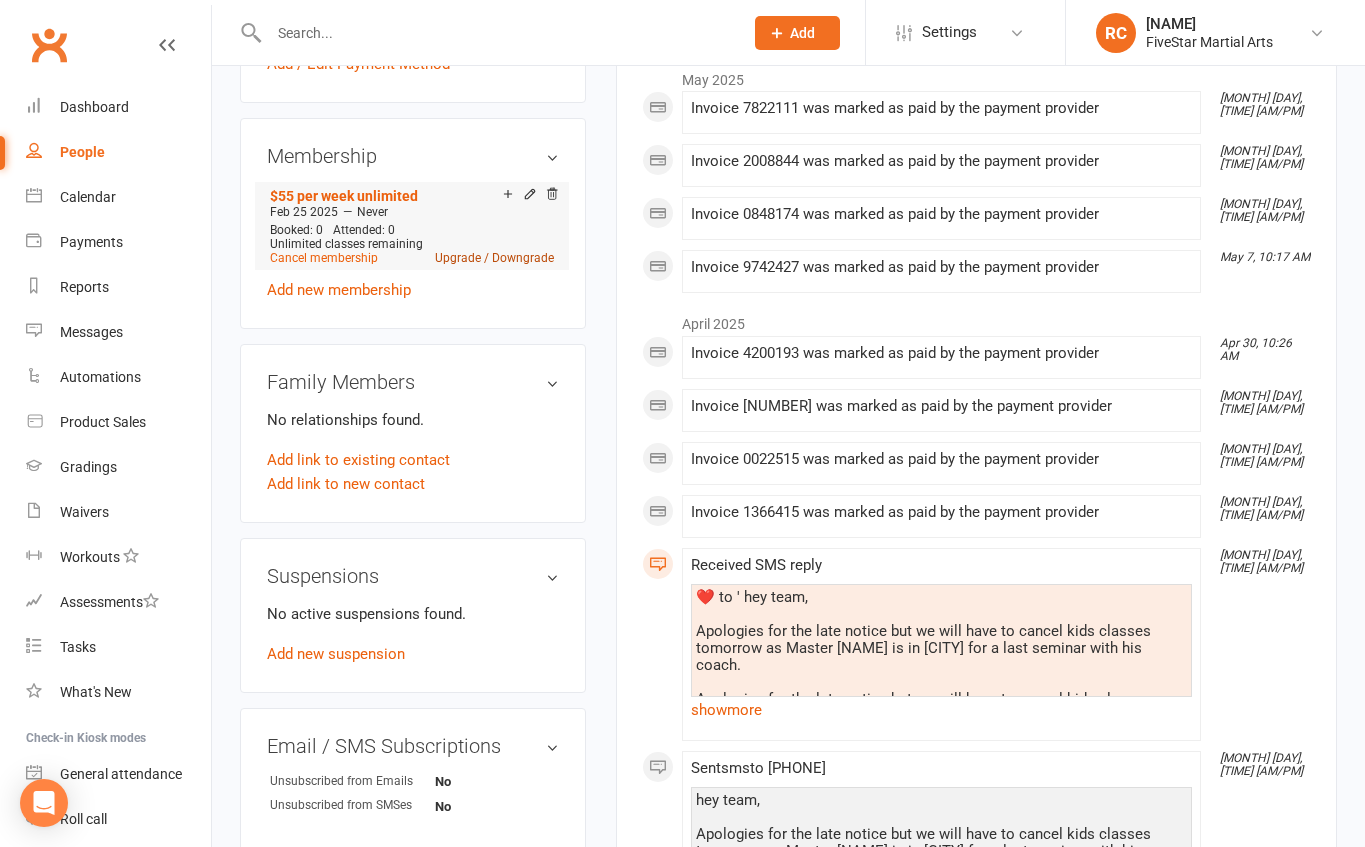 click on "Upgrade / Downgrade" at bounding box center [494, 258] 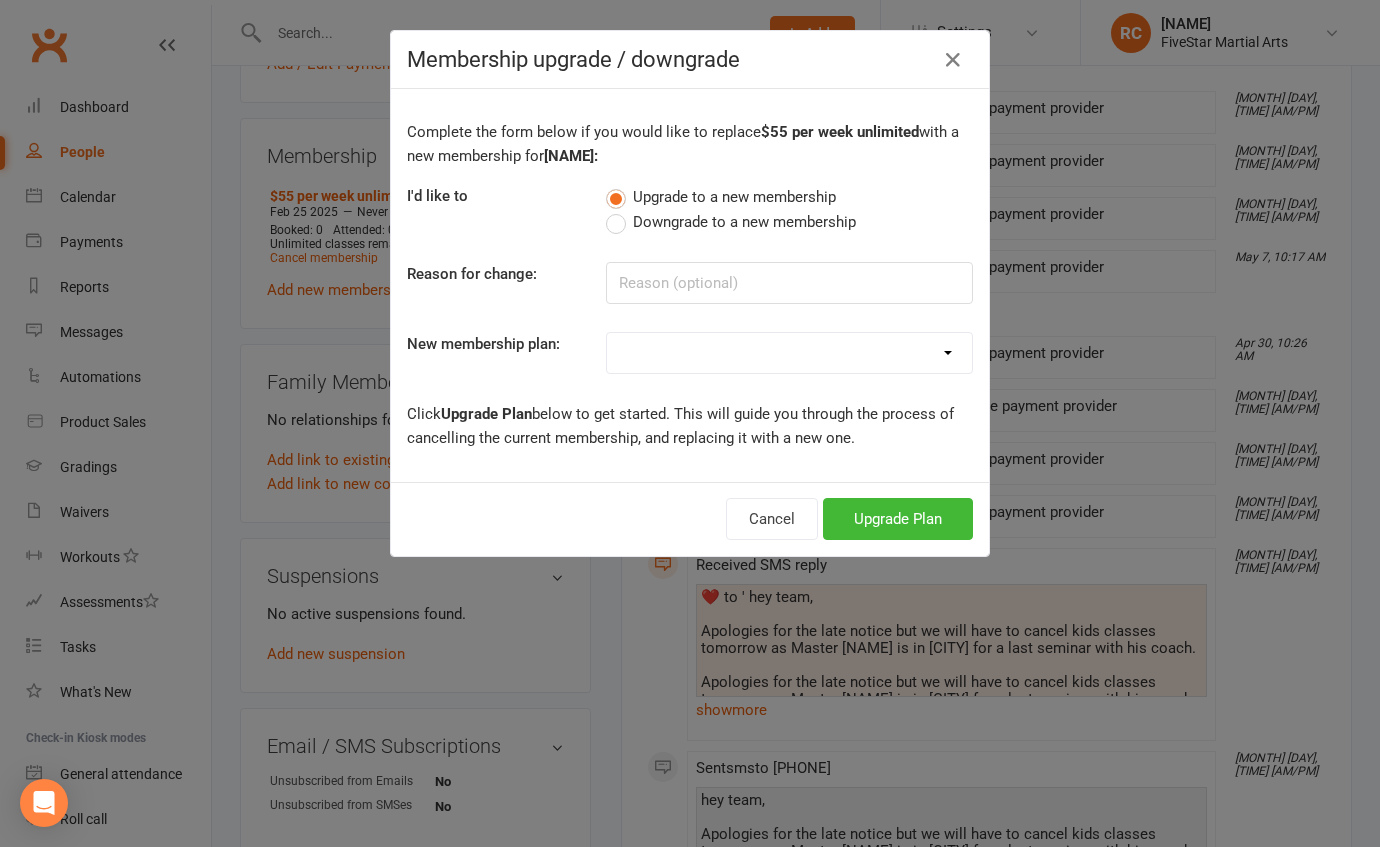 click on "Downgrade to a new membership" at bounding box center (731, 222) 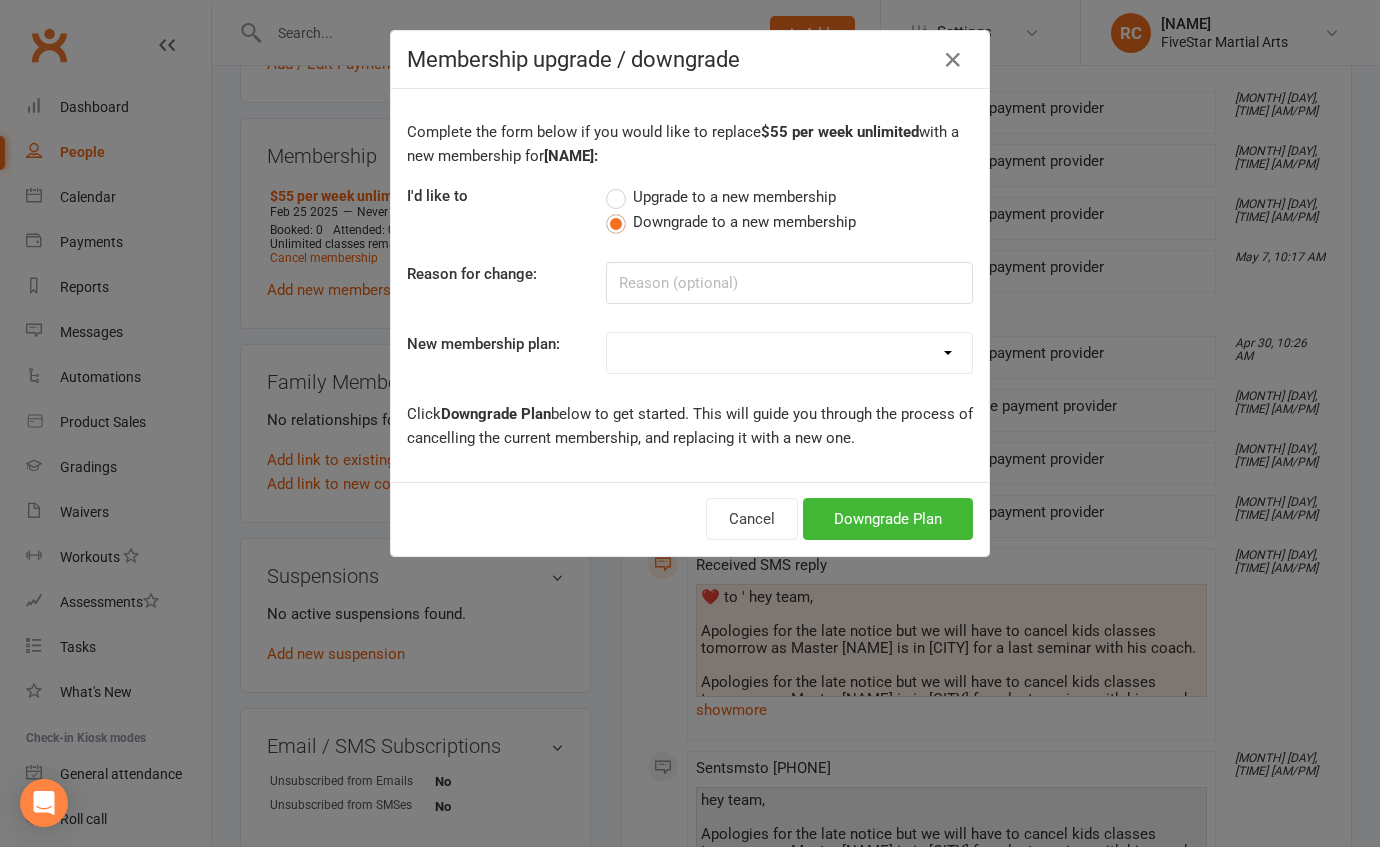 select on "12" 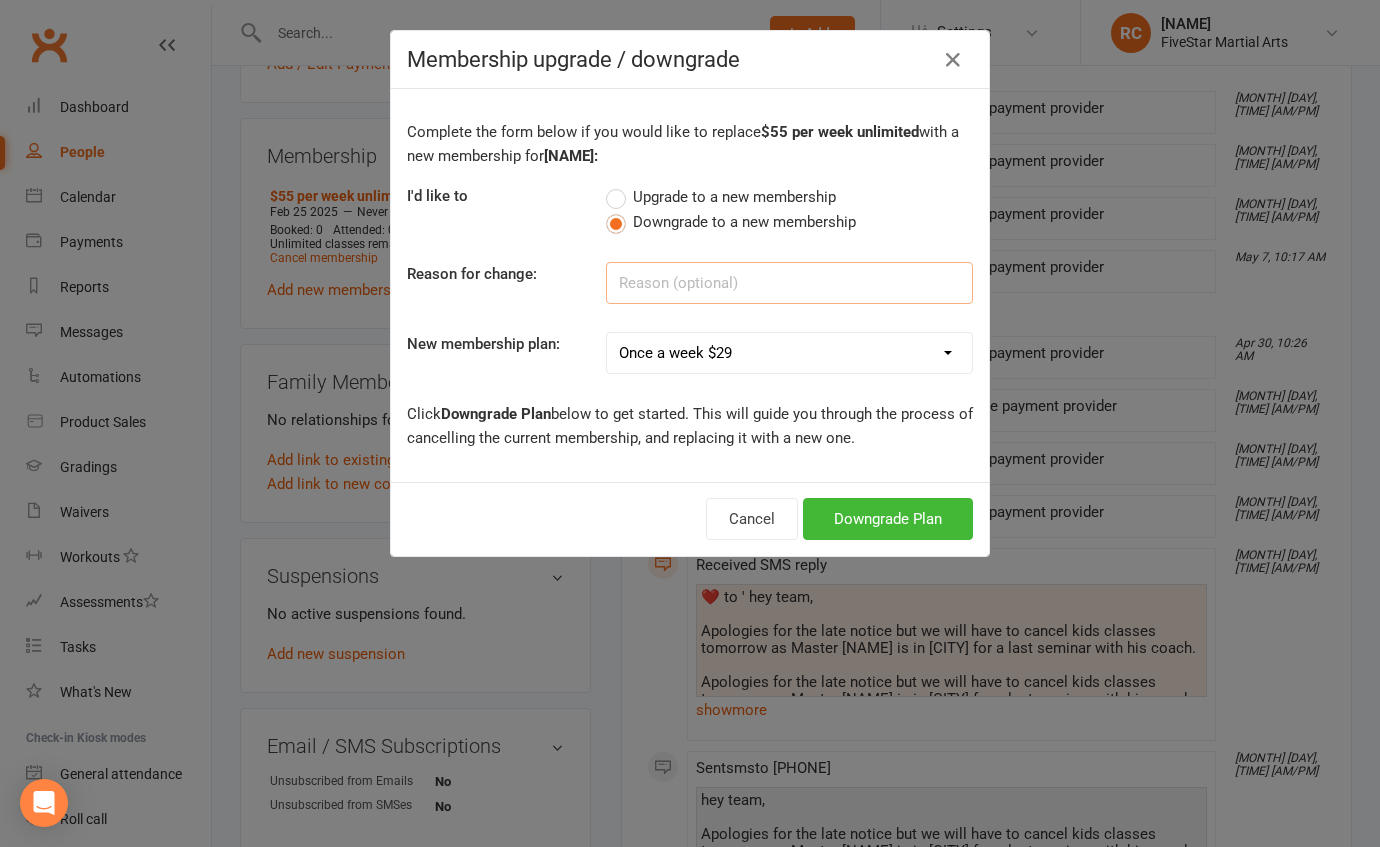 click at bounding box center (789, 283) 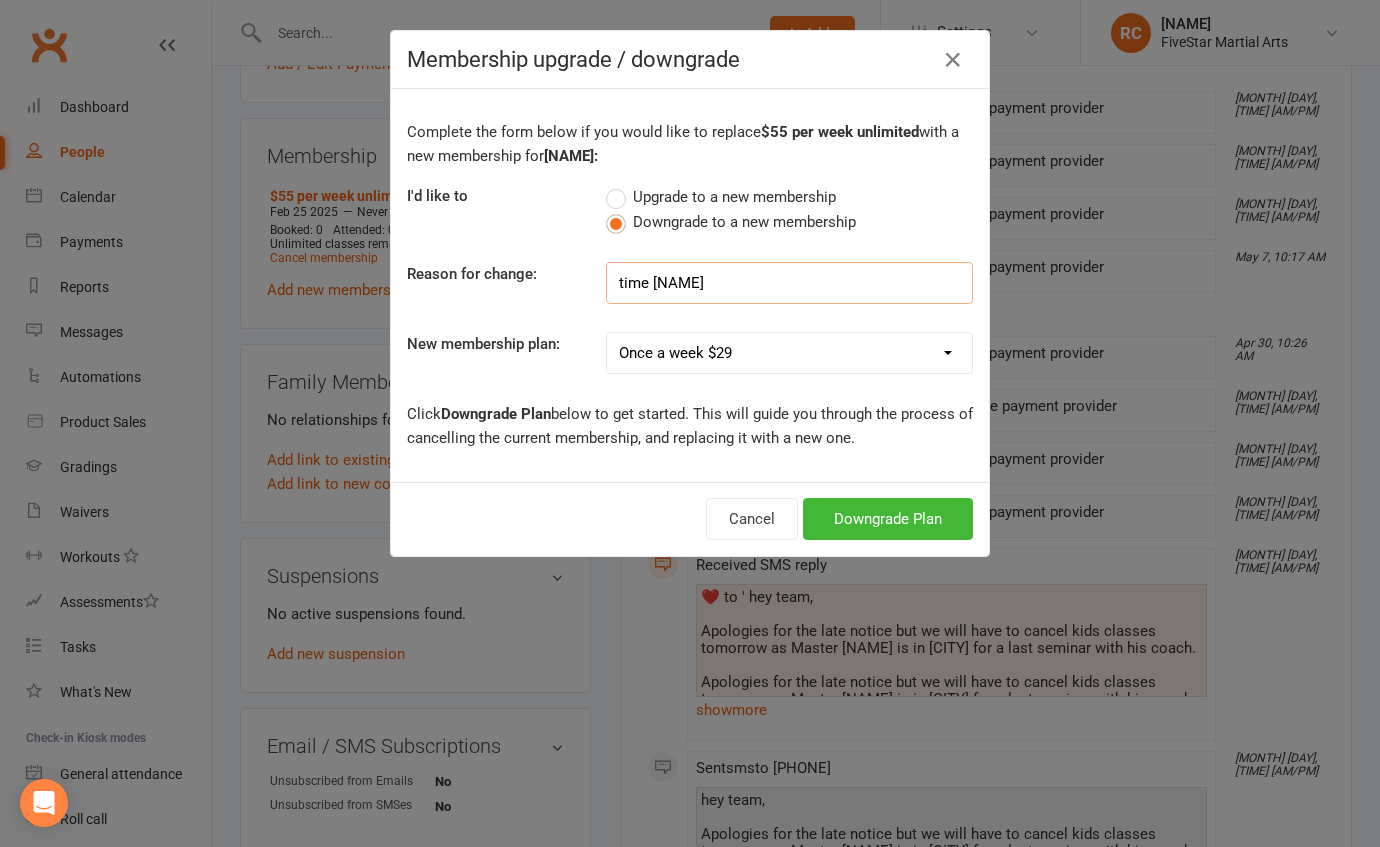 type on "time [NAME]" 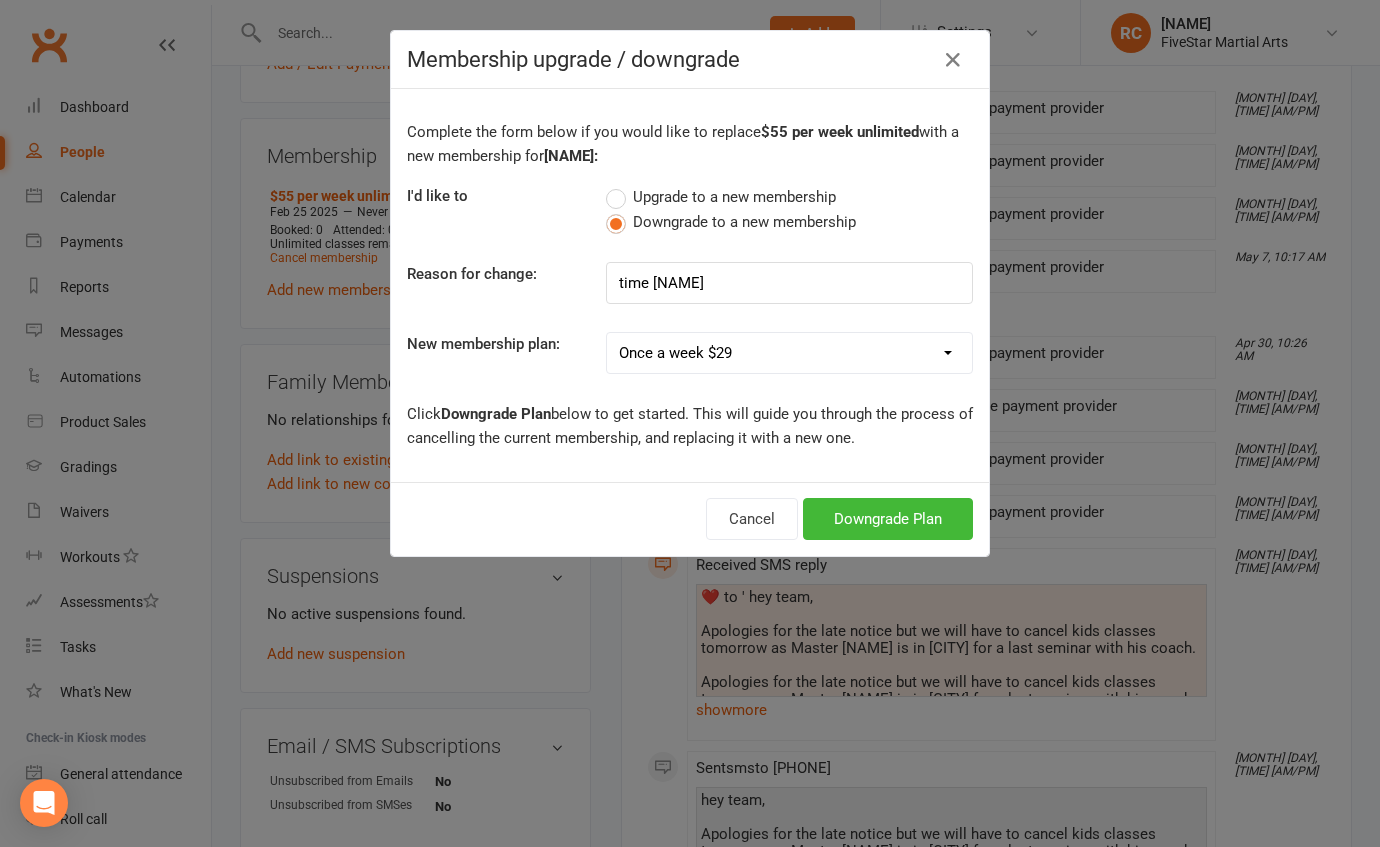 click on "Complete the form below if you would like to replace $[PRICE] per week unlimited with a new membership for [NAME]: I'd like to Upgrade to a new membership Downgrade to a new membership Reason for change: time maybe New membership plan: Unlimited $[PRICE] weekly Unlimited $[PRICE] weekly Unlimited $[PRICE] fortnightly Unlimited family discount $[PRICE] weekly Unlimited Family Discount $[PRICE] (4th more person free) Once a week $[PRICE] Ten visit Card $[PRICE] adult member Child $[PRICE] week Once a week $[PRICE] Unlimited family discount $[PRICE] weekly $[PRICE] per week unlimited Once a week $[PRICE] 3rd person $[PRICE]" at bounding box center (690, 285) 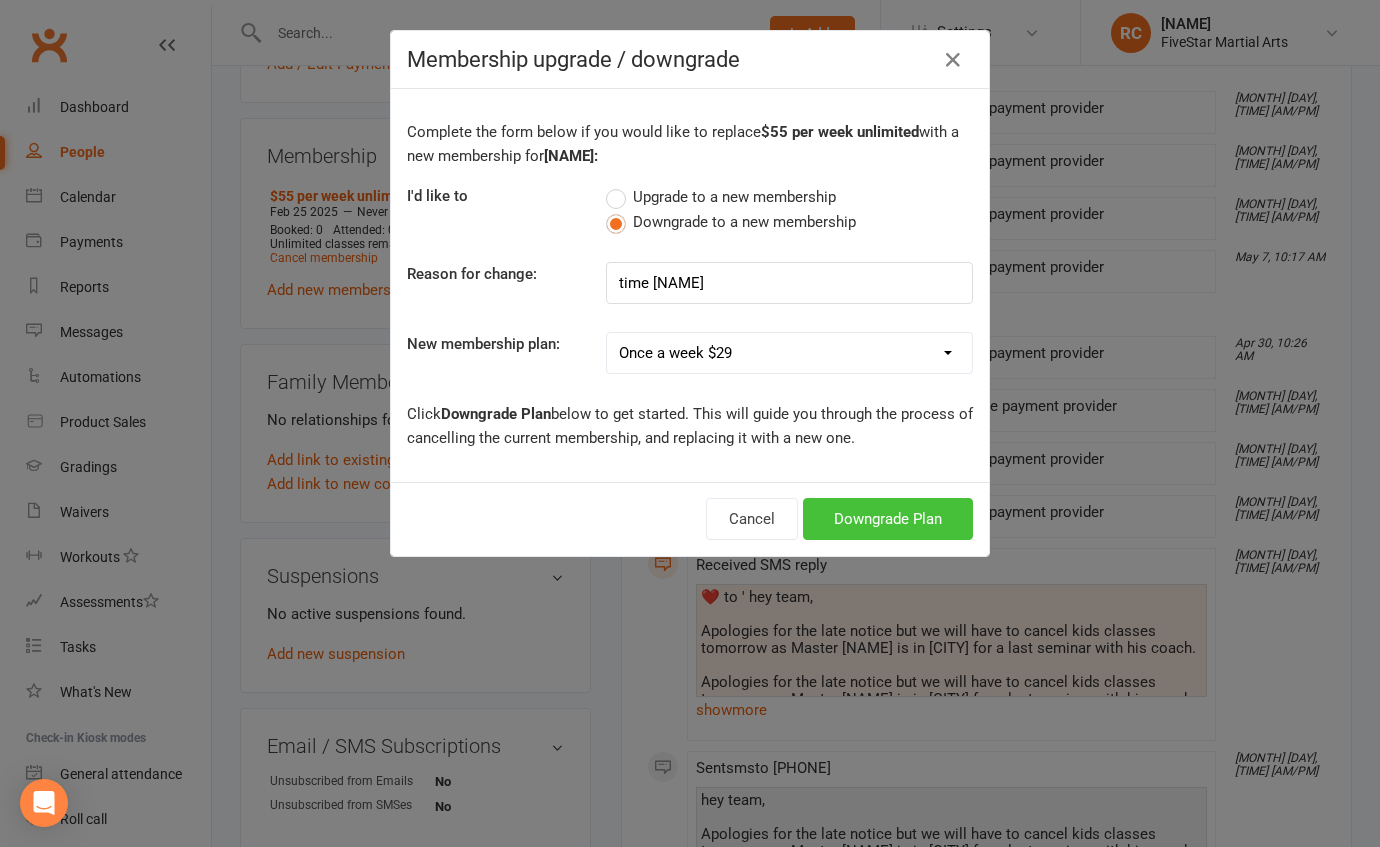 click on "Downgrade Plan" at bounding box center [888, 519] 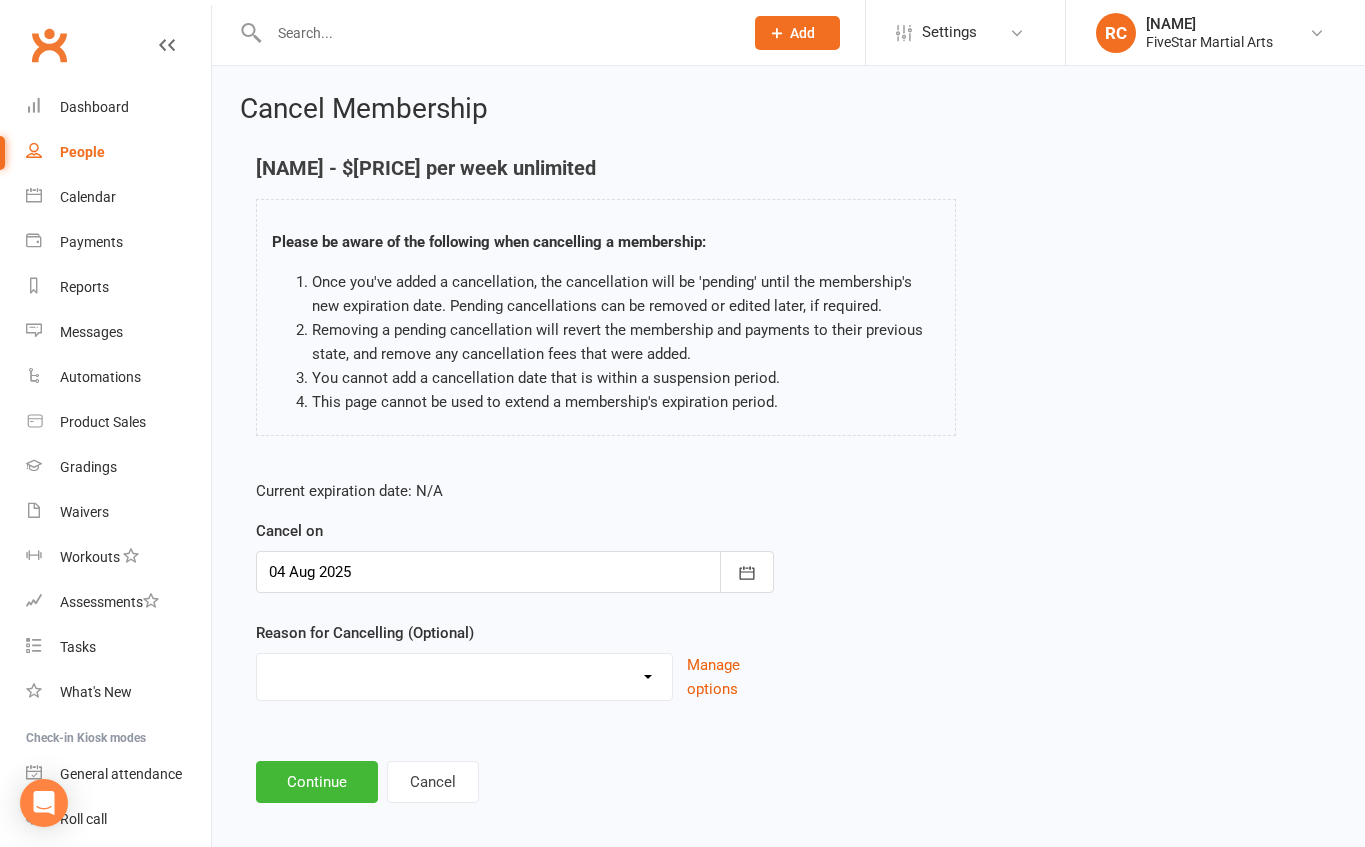 scroll, scrollTop: 33, scrollLeft: 0, axis: vertical 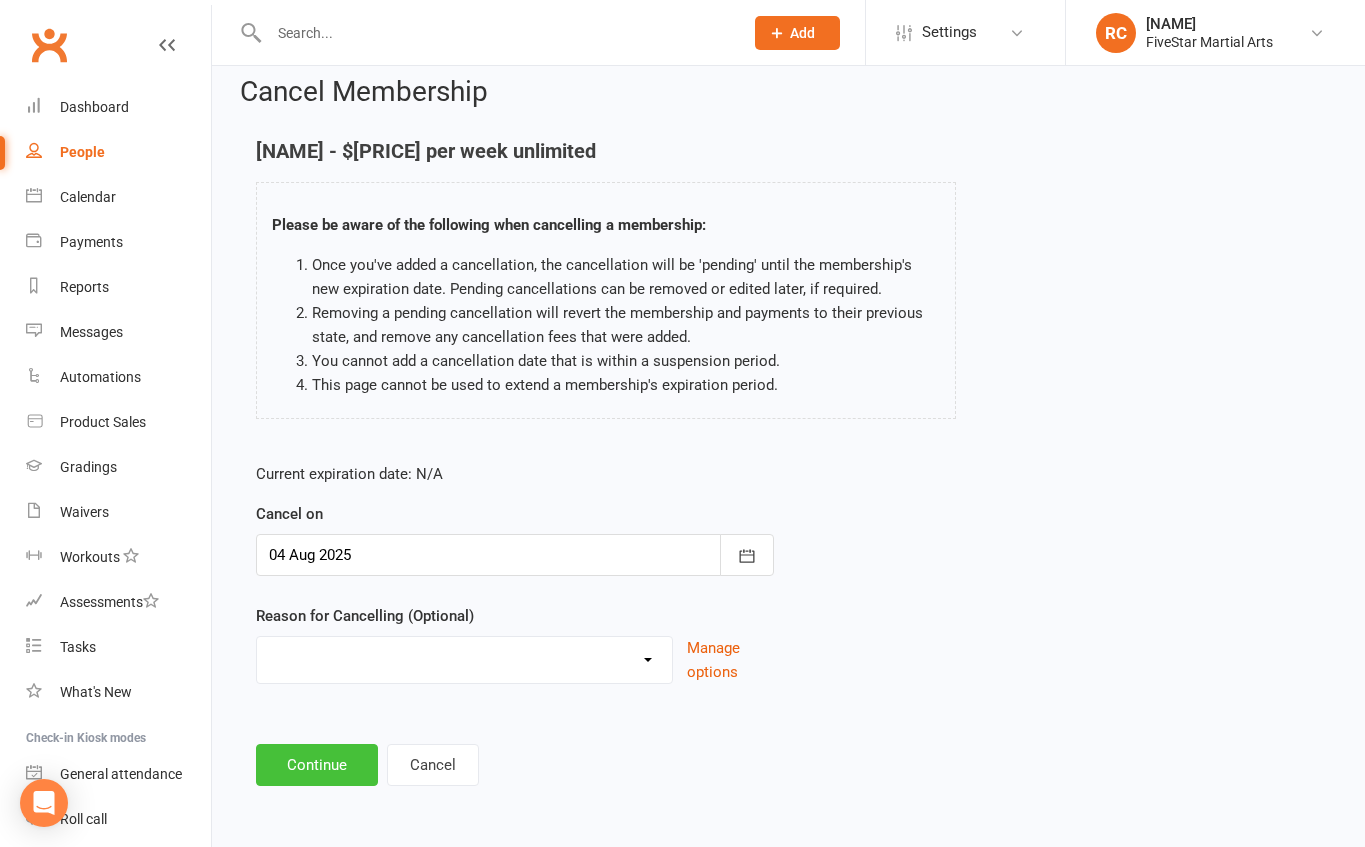 click on "Continue" at bounding box center (317, 765) 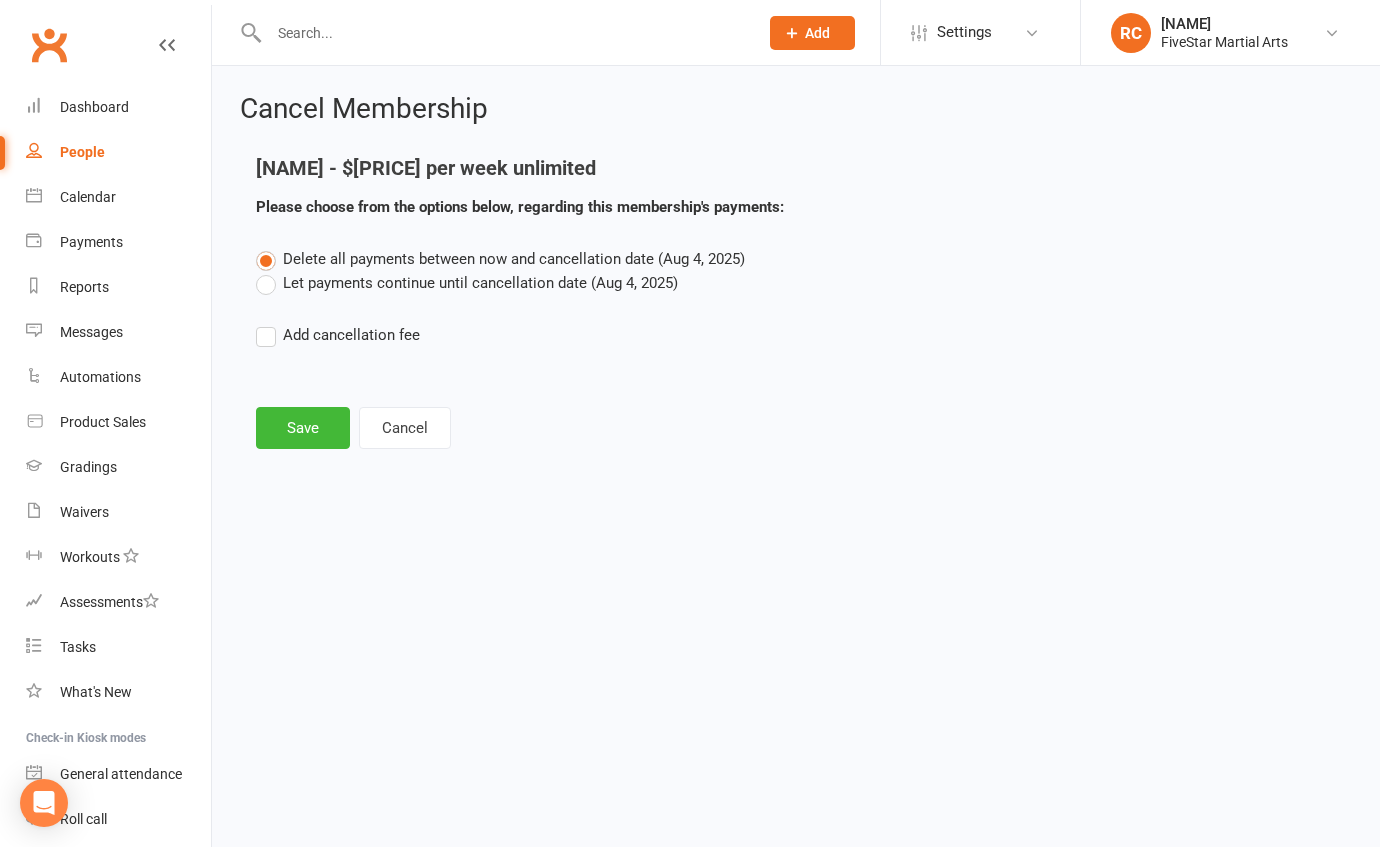 click on "Let payments continue until cancellation date (Aug 4, 2025)" at bounding box center [467, 283] 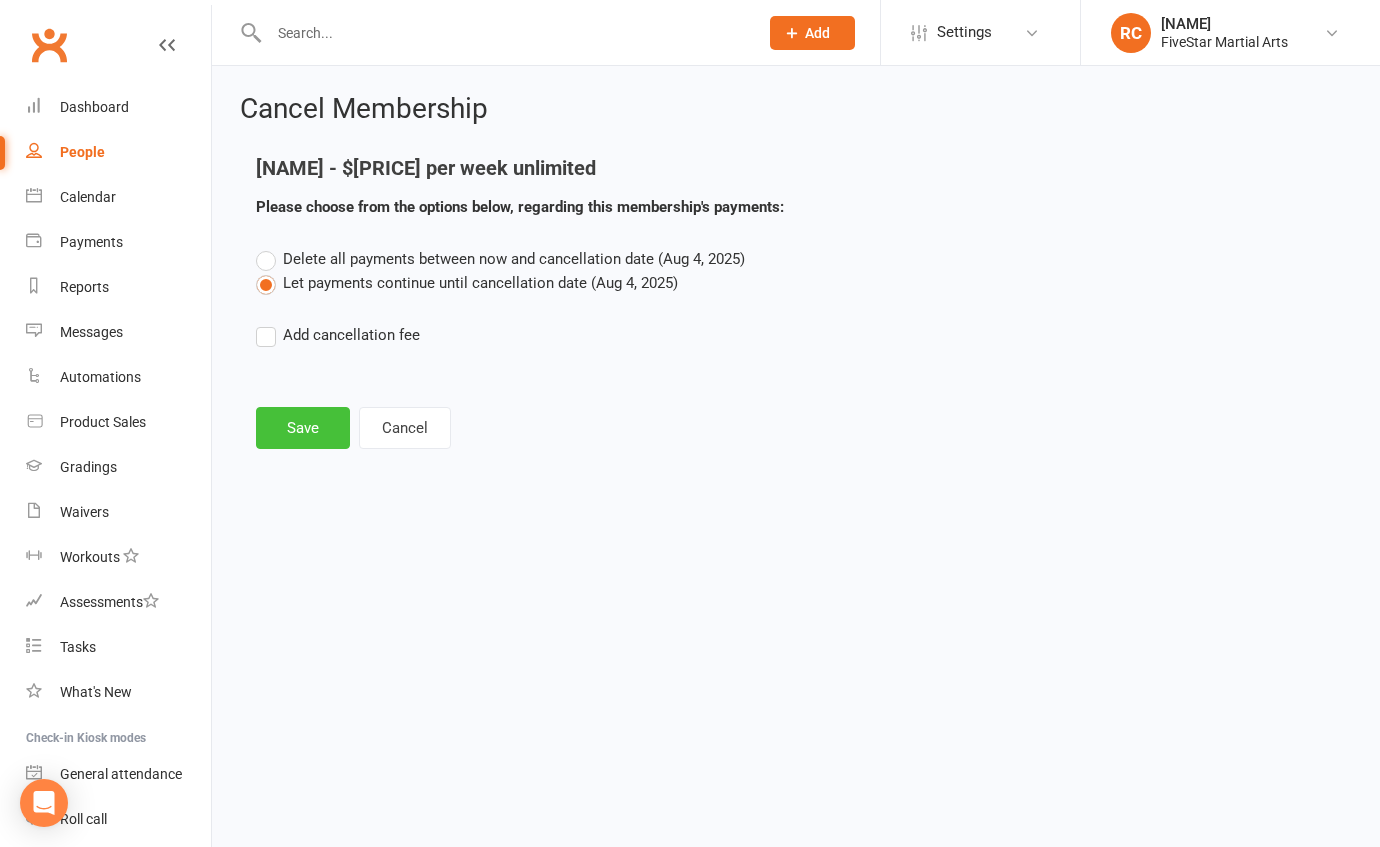 click on "Save" at bounding box center (303, 428) 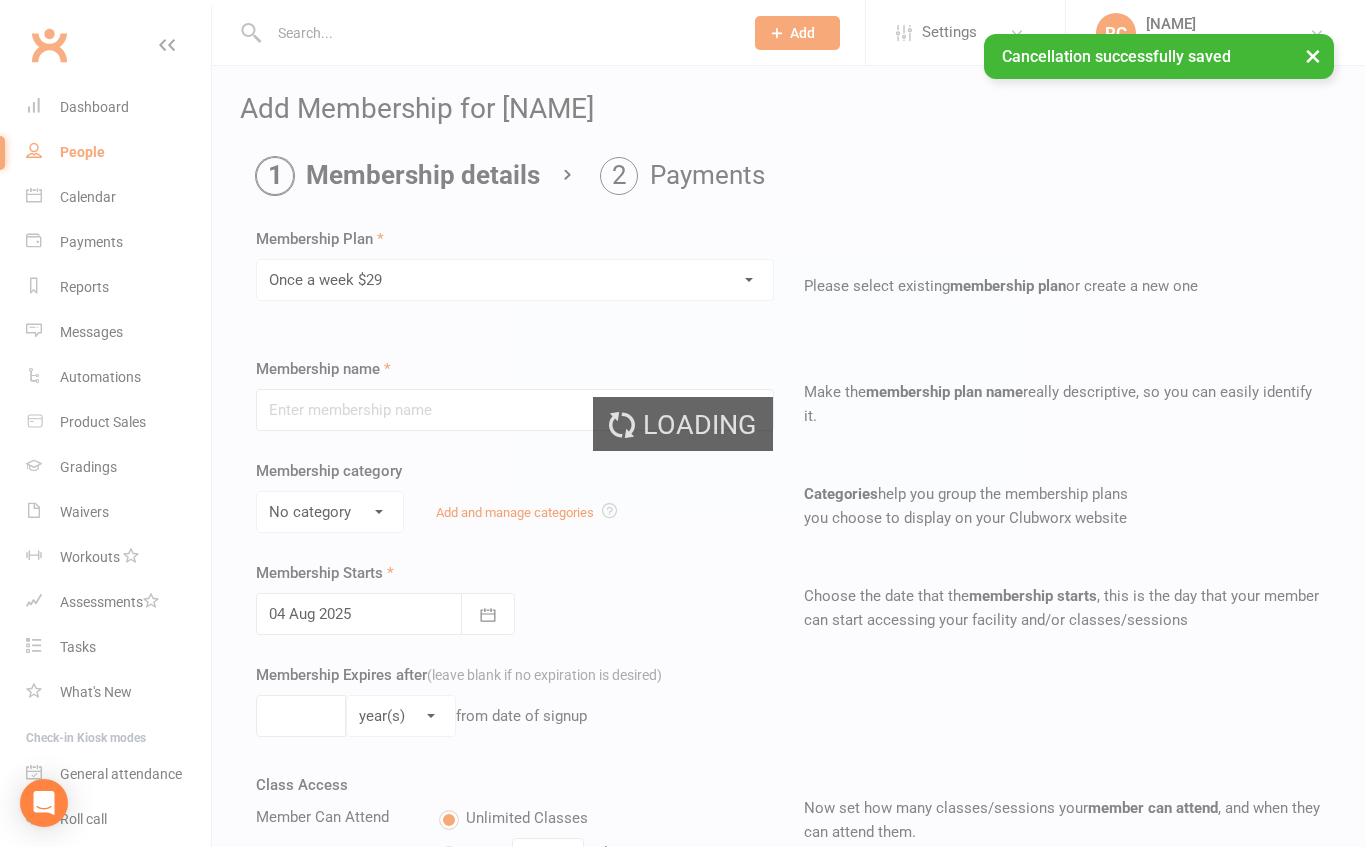 type on "Once a week $29" 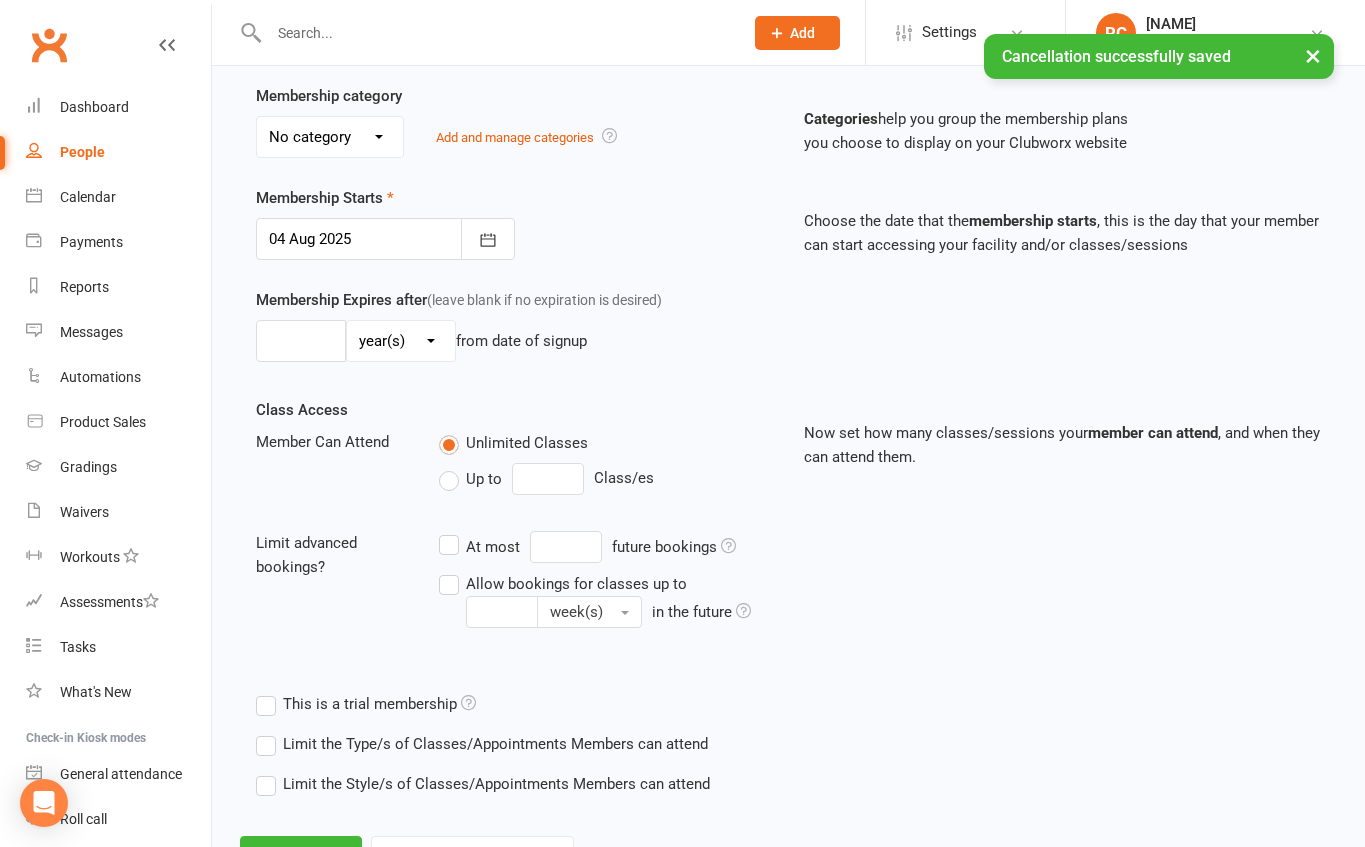 scroll, scrollTop: 479, scrollLeft: 0, axis: vertical 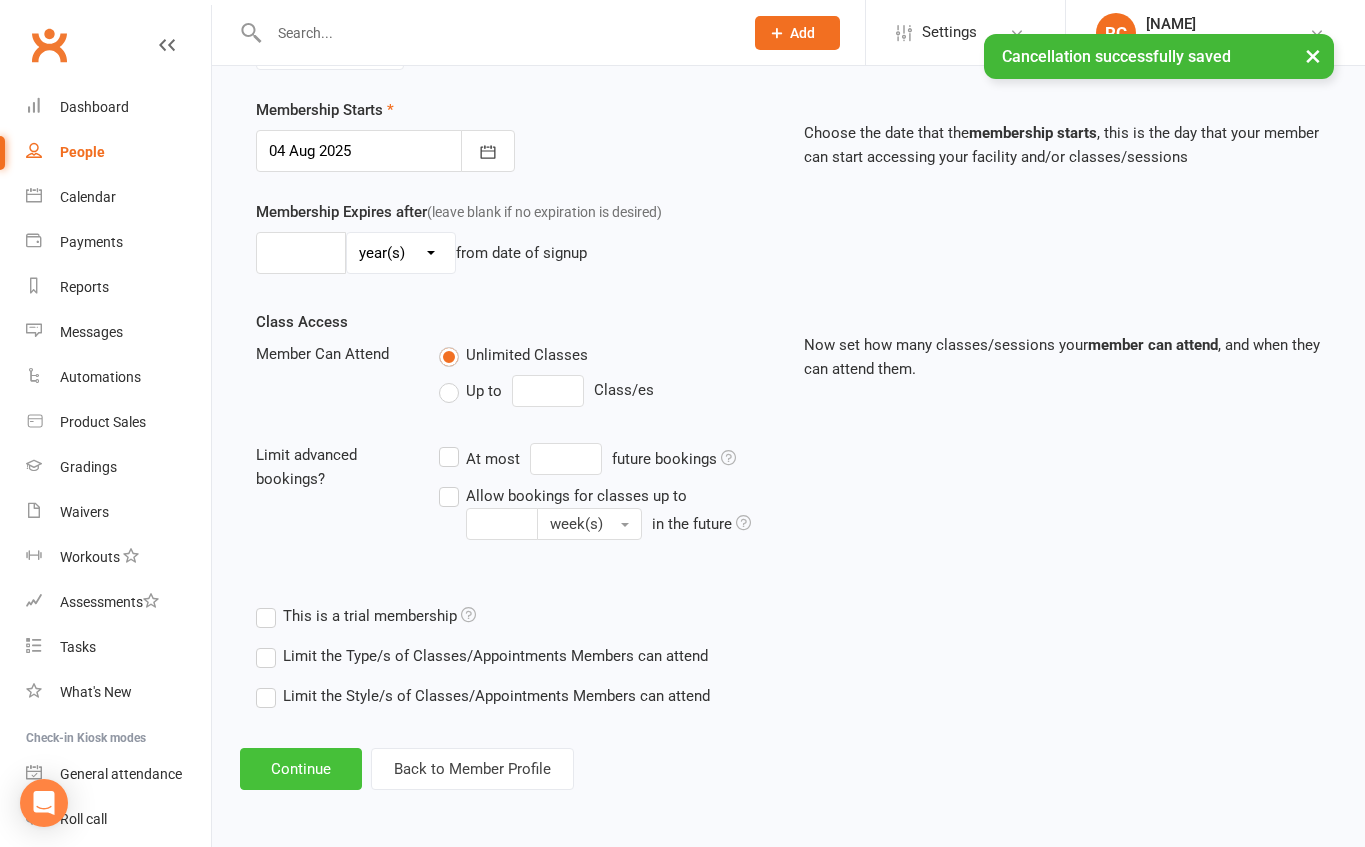 click on "Continue" at bounding box center [301, 769] 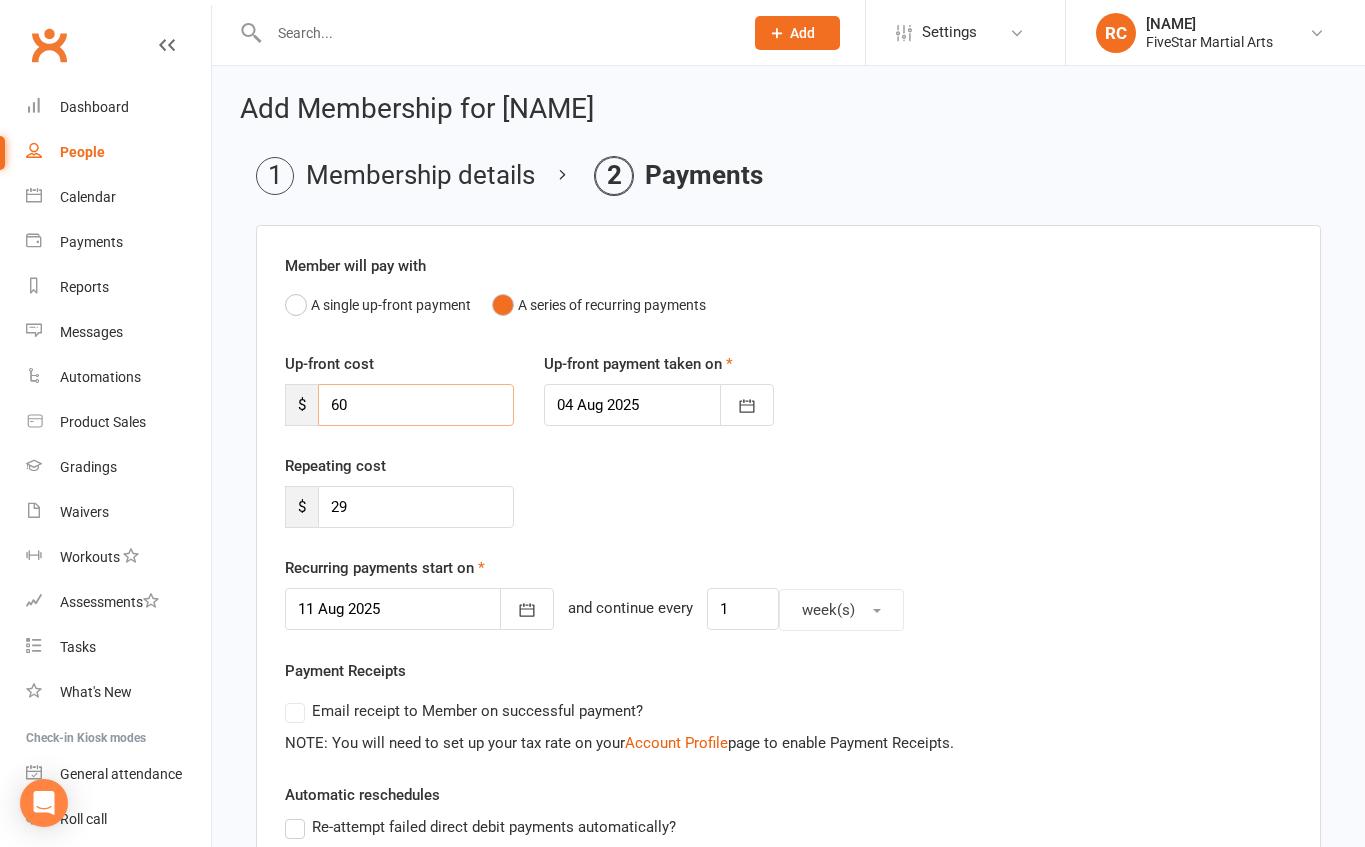 click on "60" at bounding box center (416, 405) 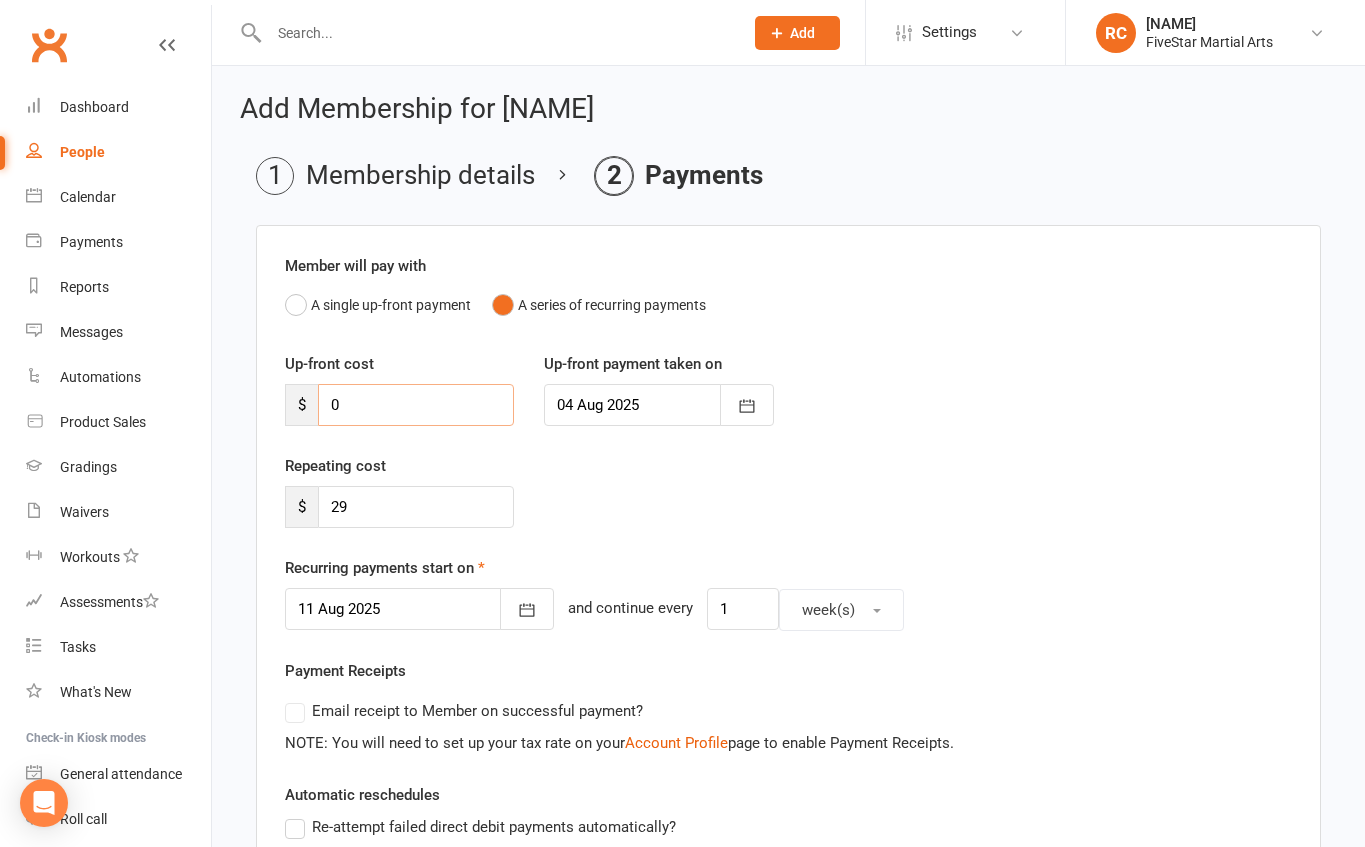 type on "0" 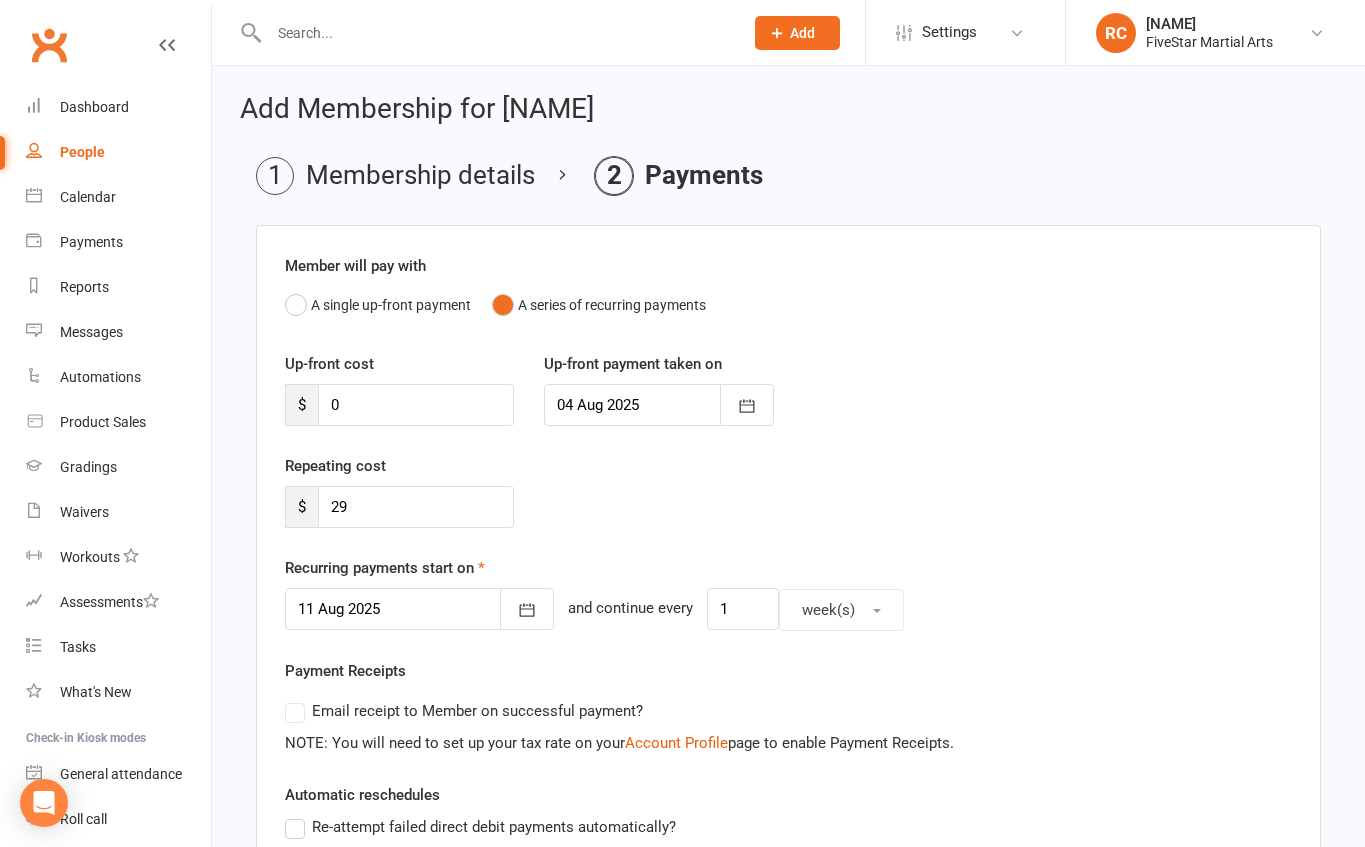 click on "Repeating cost $[PRICE]" at bounding box center [788, 505] 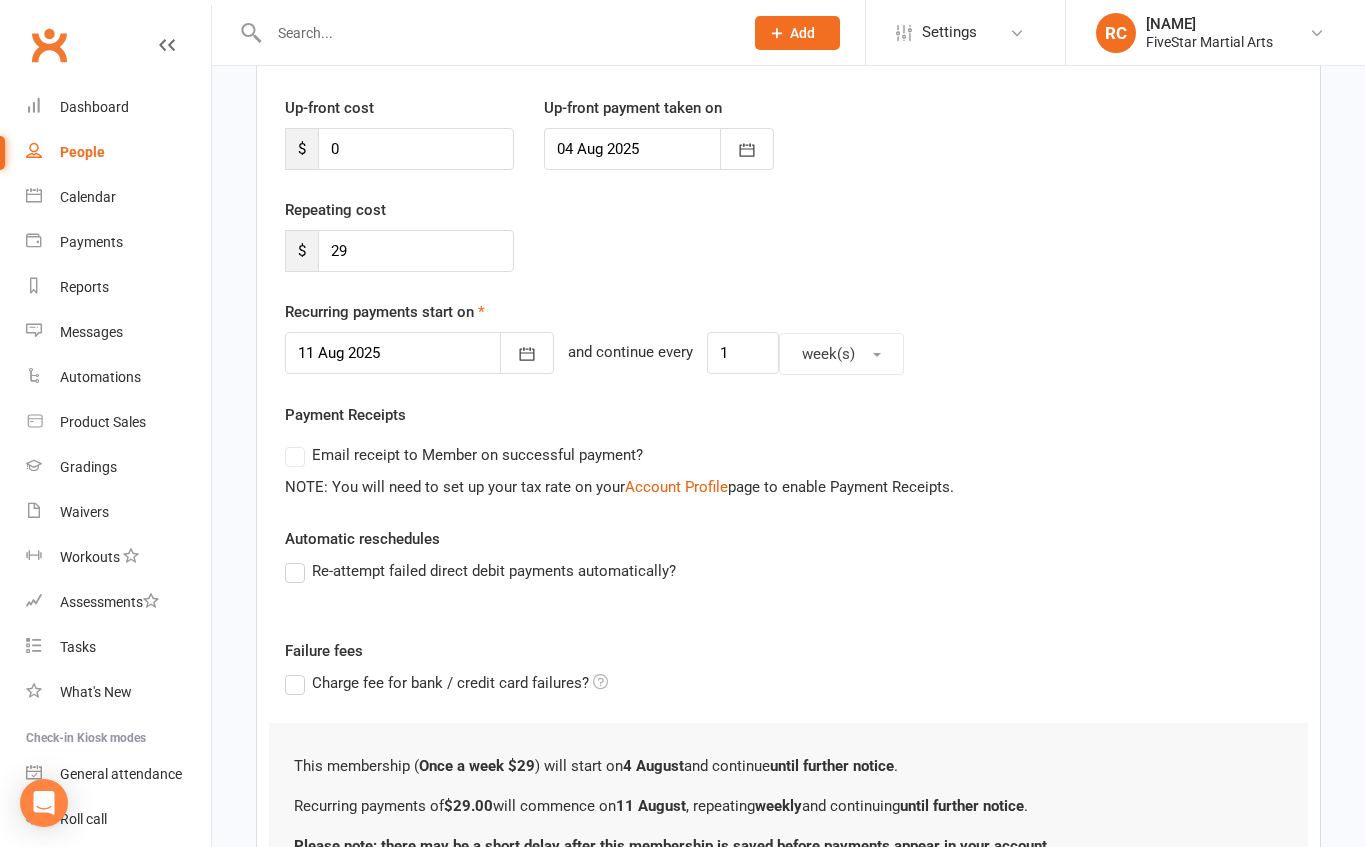 scroll, scrollTop: 0, scrollLeft: 0, axis: both 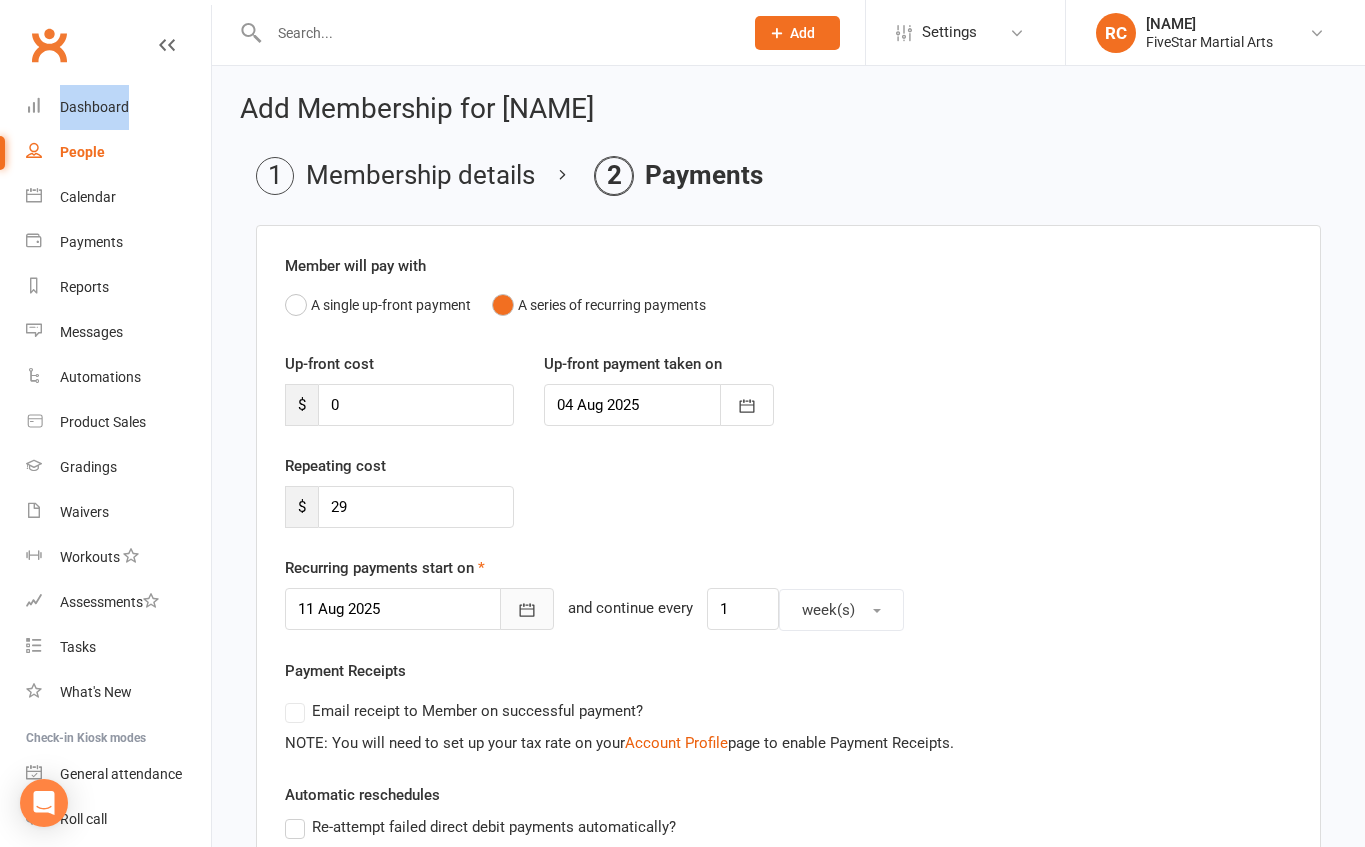 click 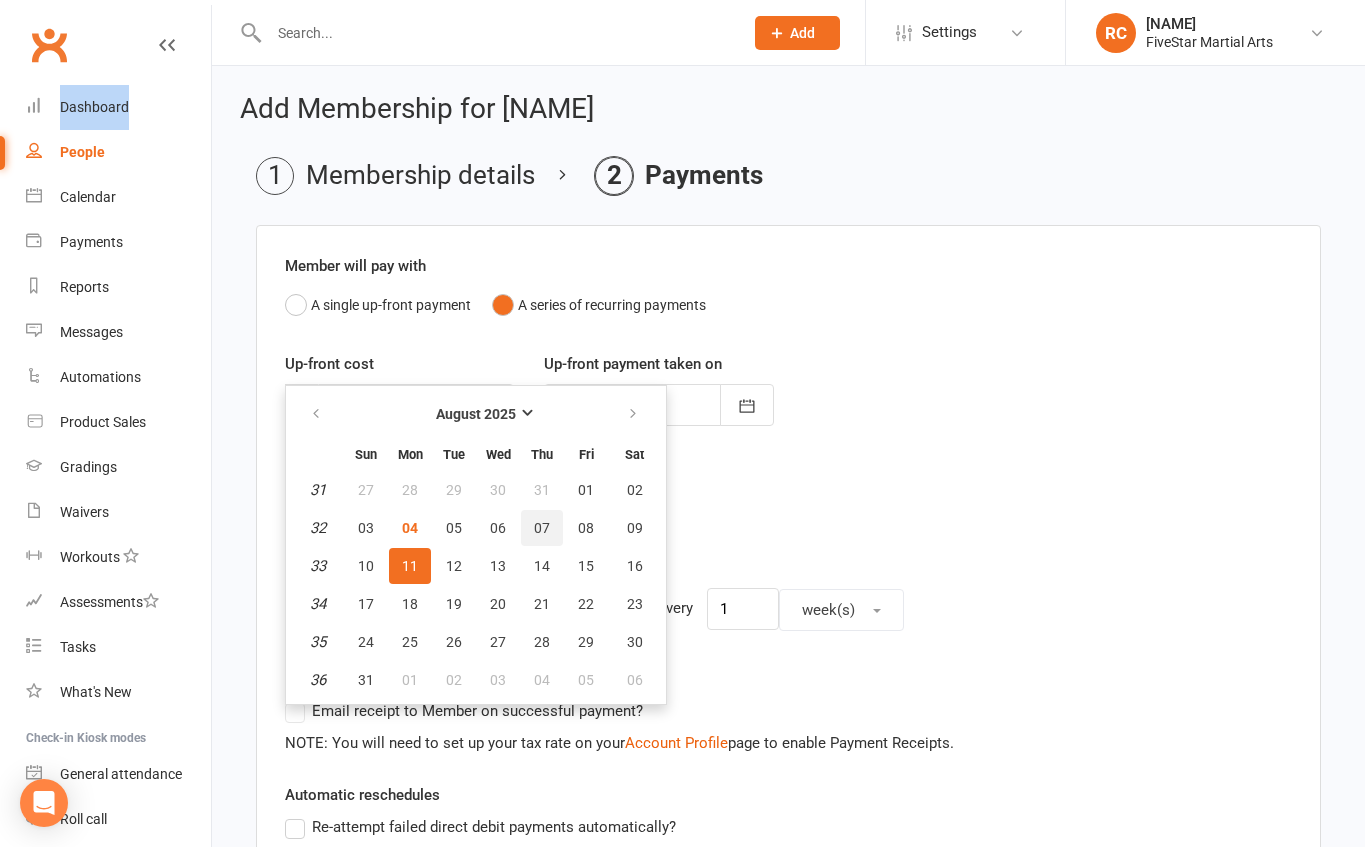 click on "07" at bounding box center (542, 528) 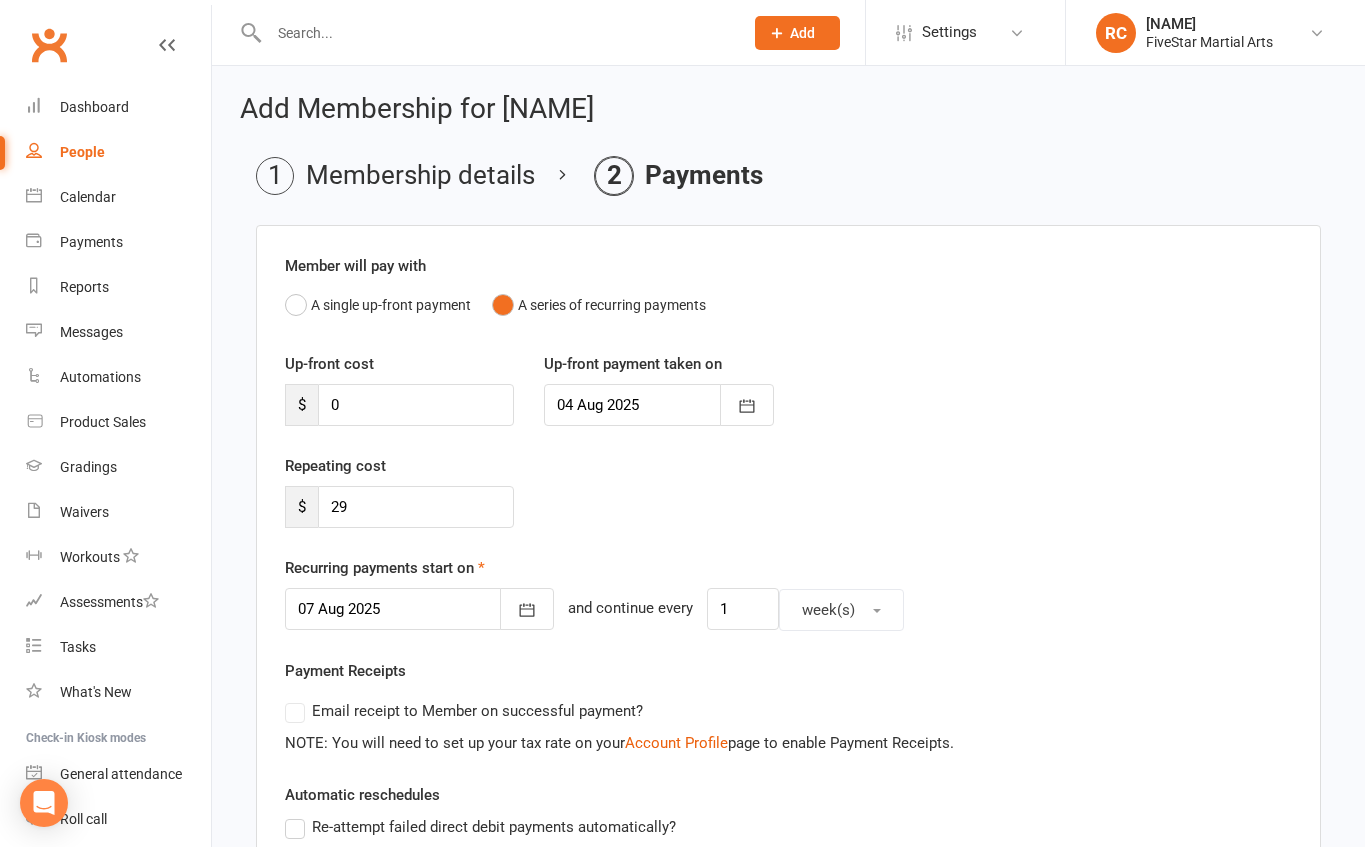 click on "Repeating cost $[PRICE]" at bounding box center [788, 505] 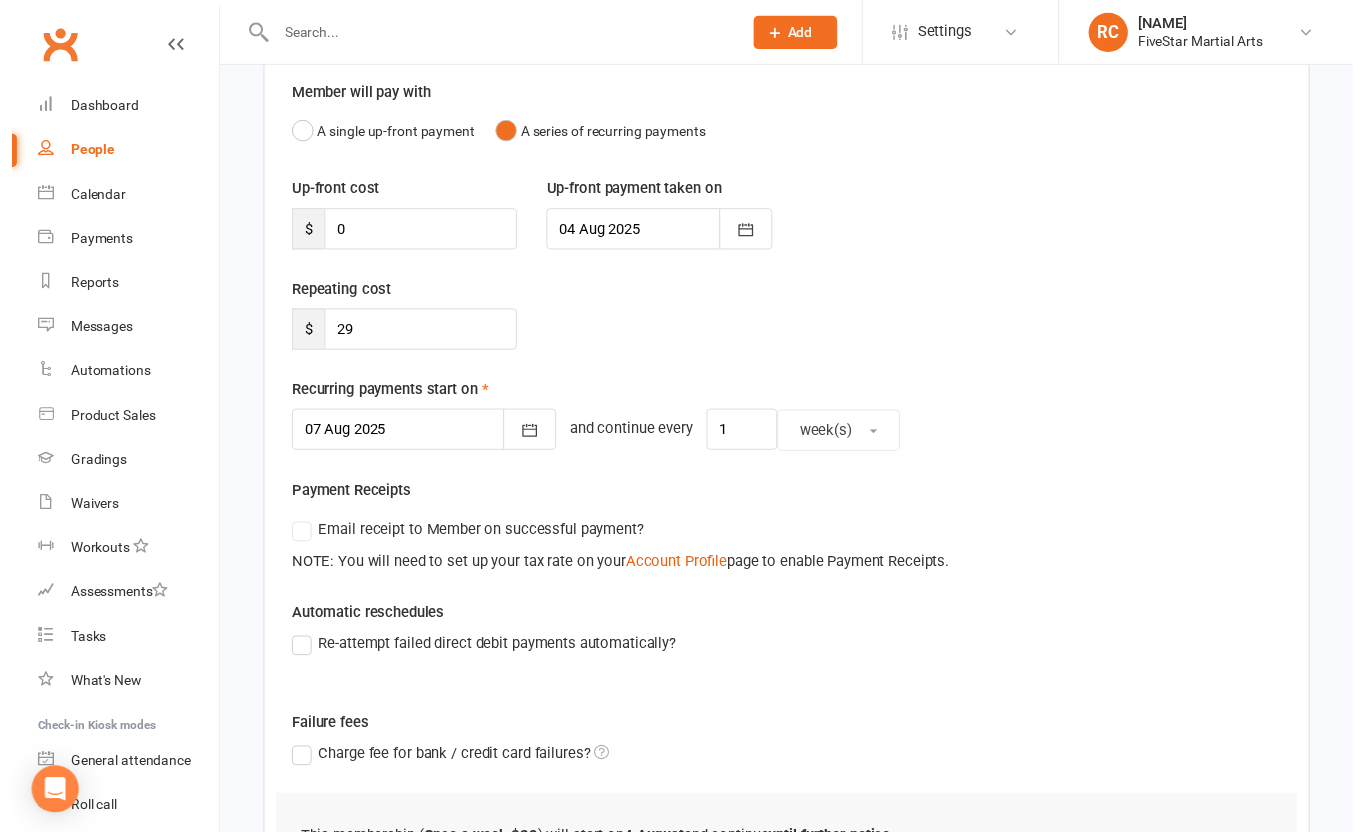 scroll, scrollTop: 463, scrollLeft: 0, axis: vertical 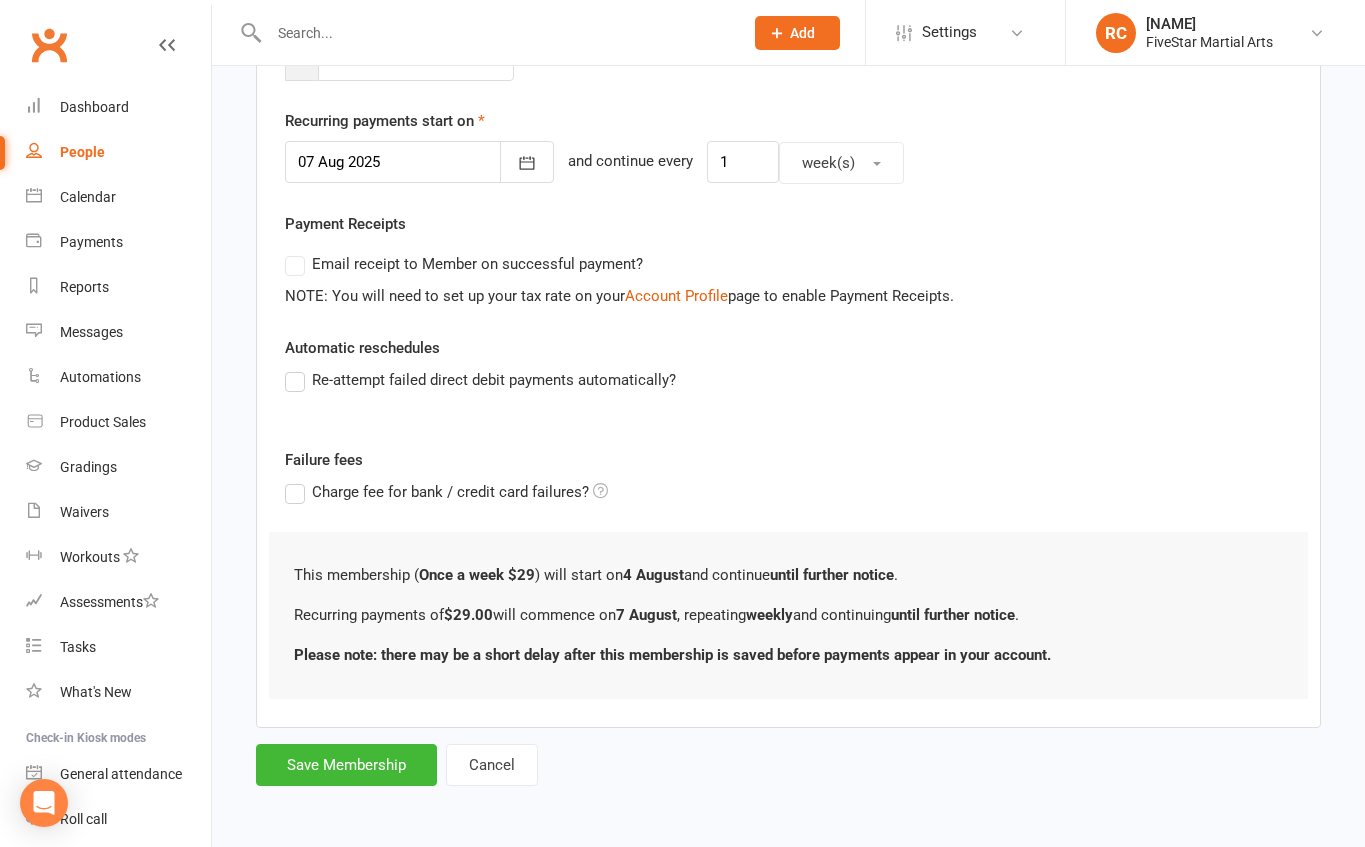 click on "Re-attempt failed direct debit payments automatically?" at bounding box center [480, 380] 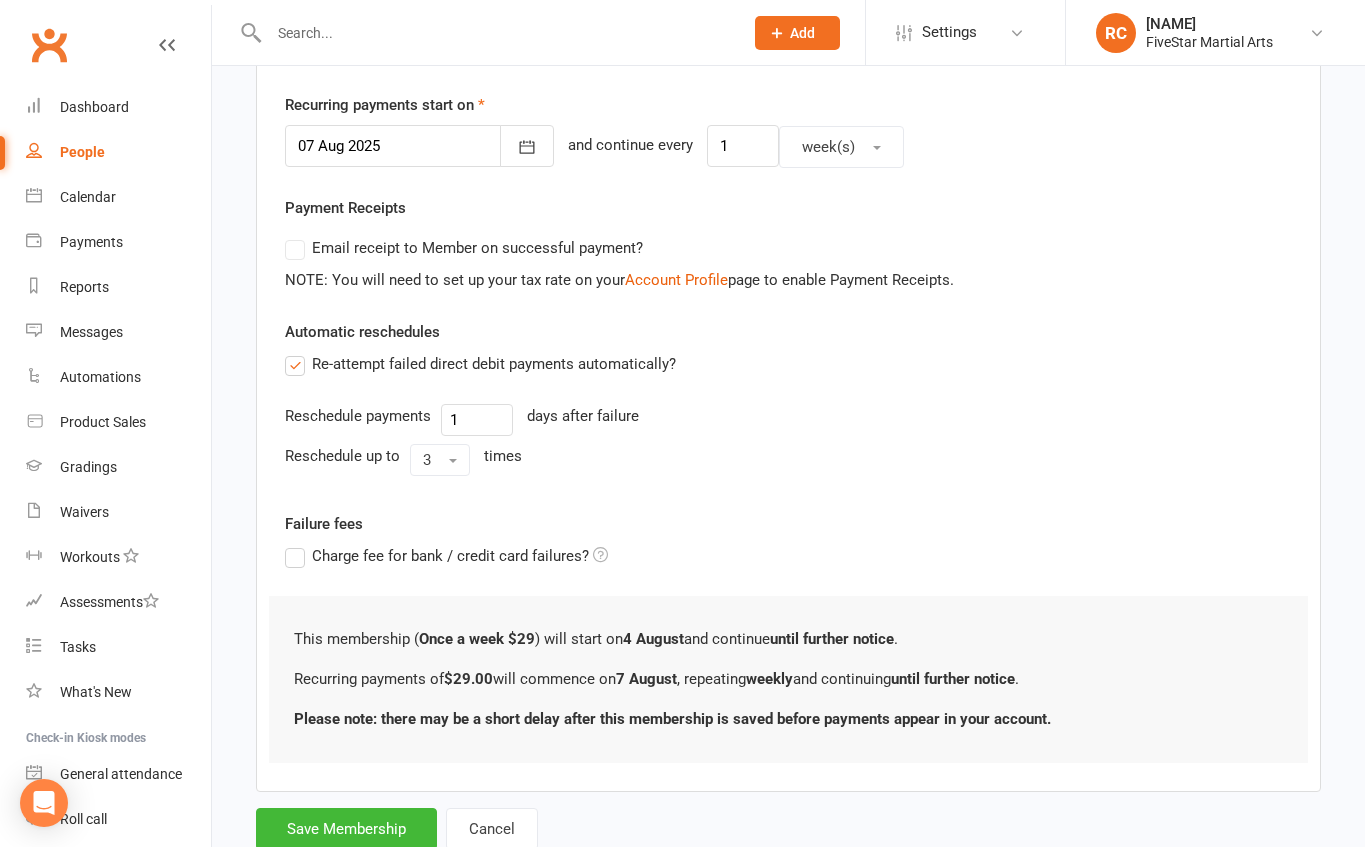 click on "Save Membership" at bounding box center (346, 829) 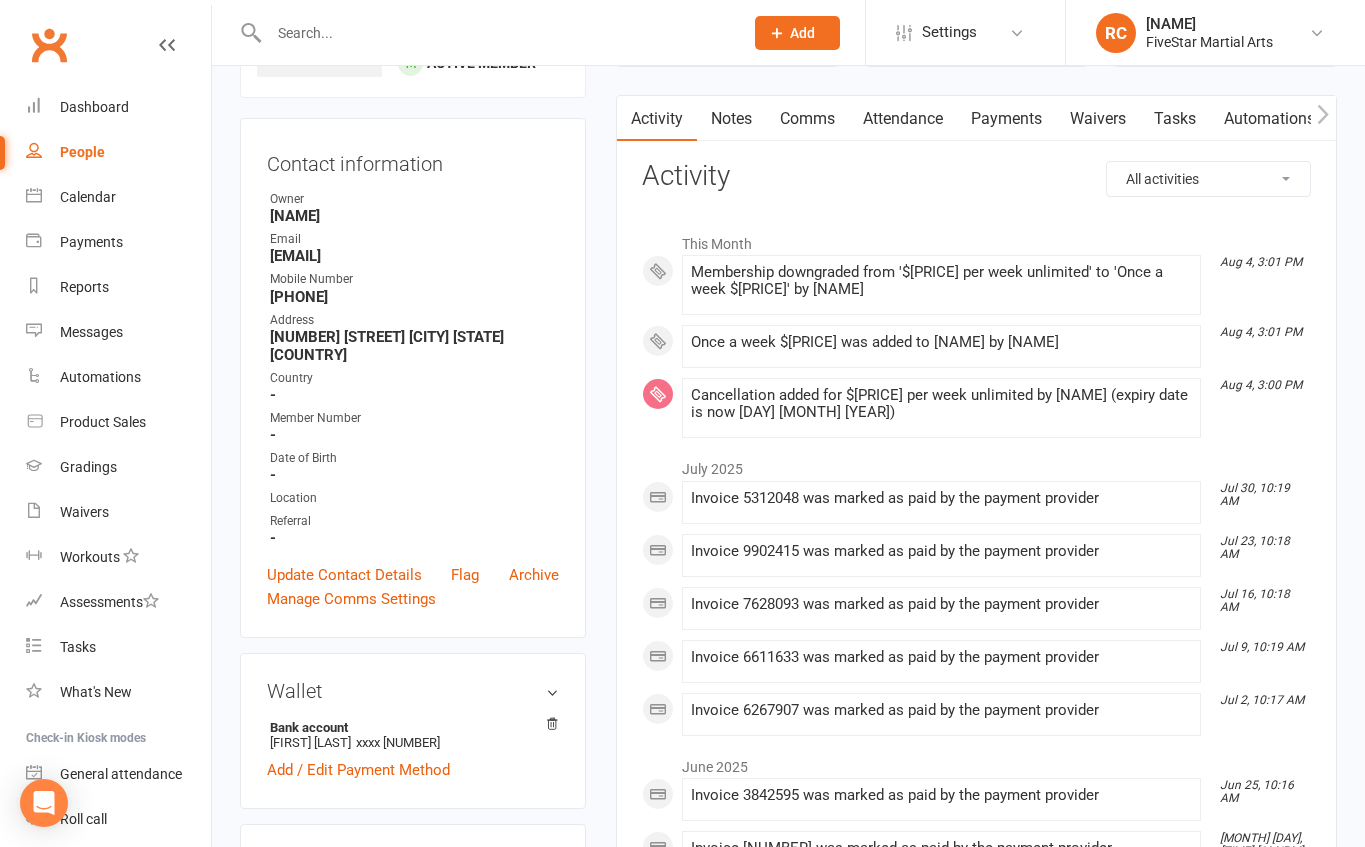scroll, scrollTop: 111, scrollLeft: 0, axis: vertical 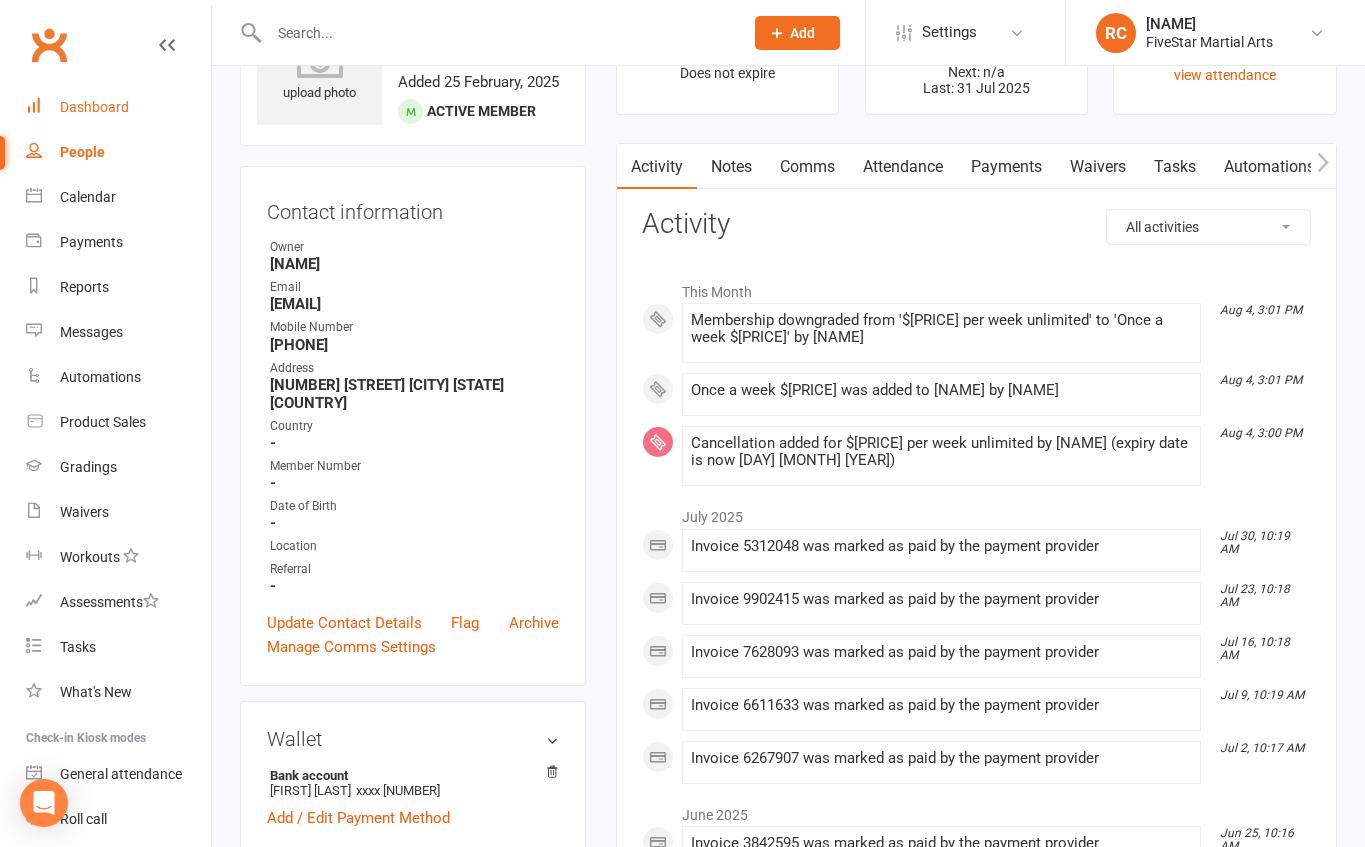 click on "Dashboard" at bounding box center [94, 107] 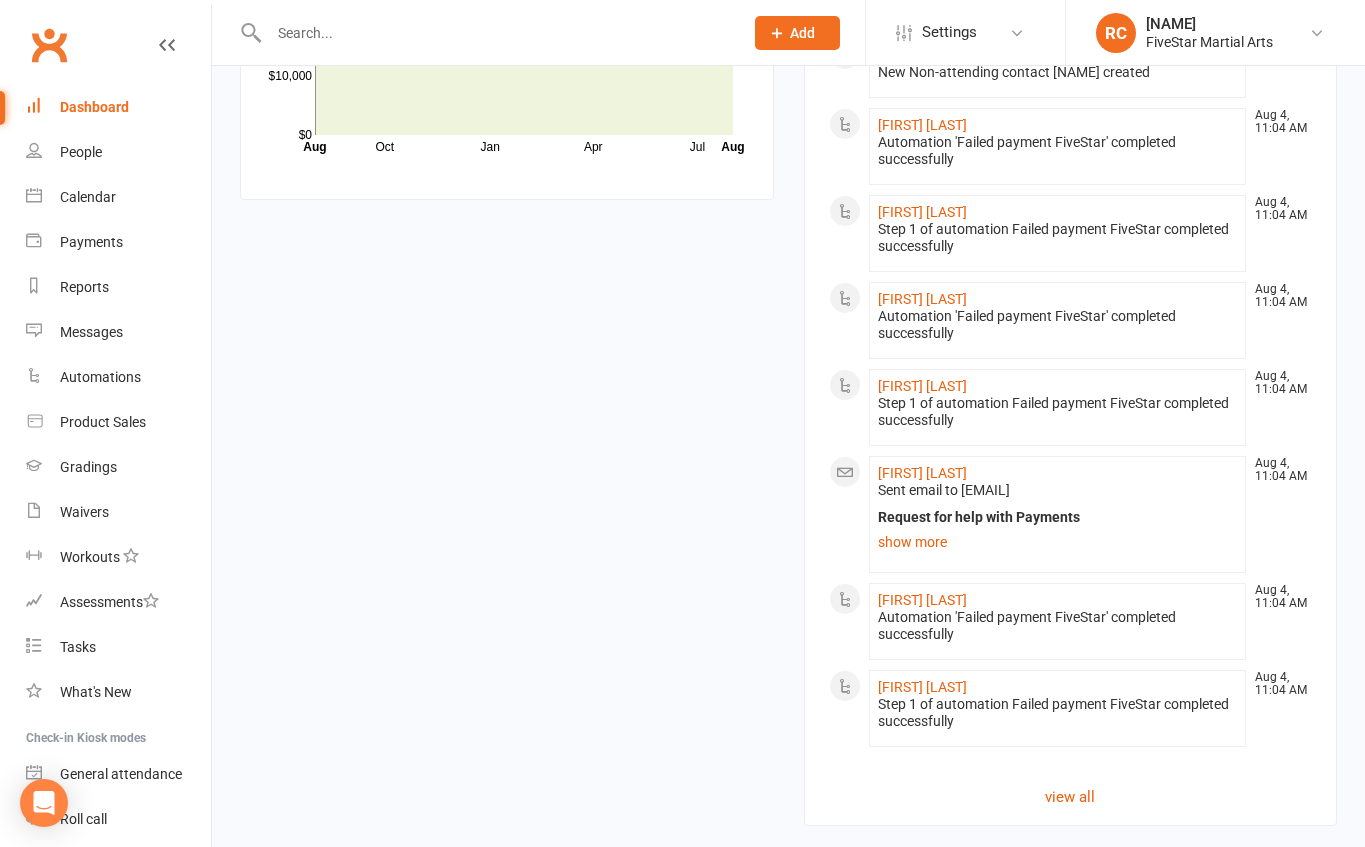 scroll, scrollTop: 2045, scrollLeft: 0, axis: vertical 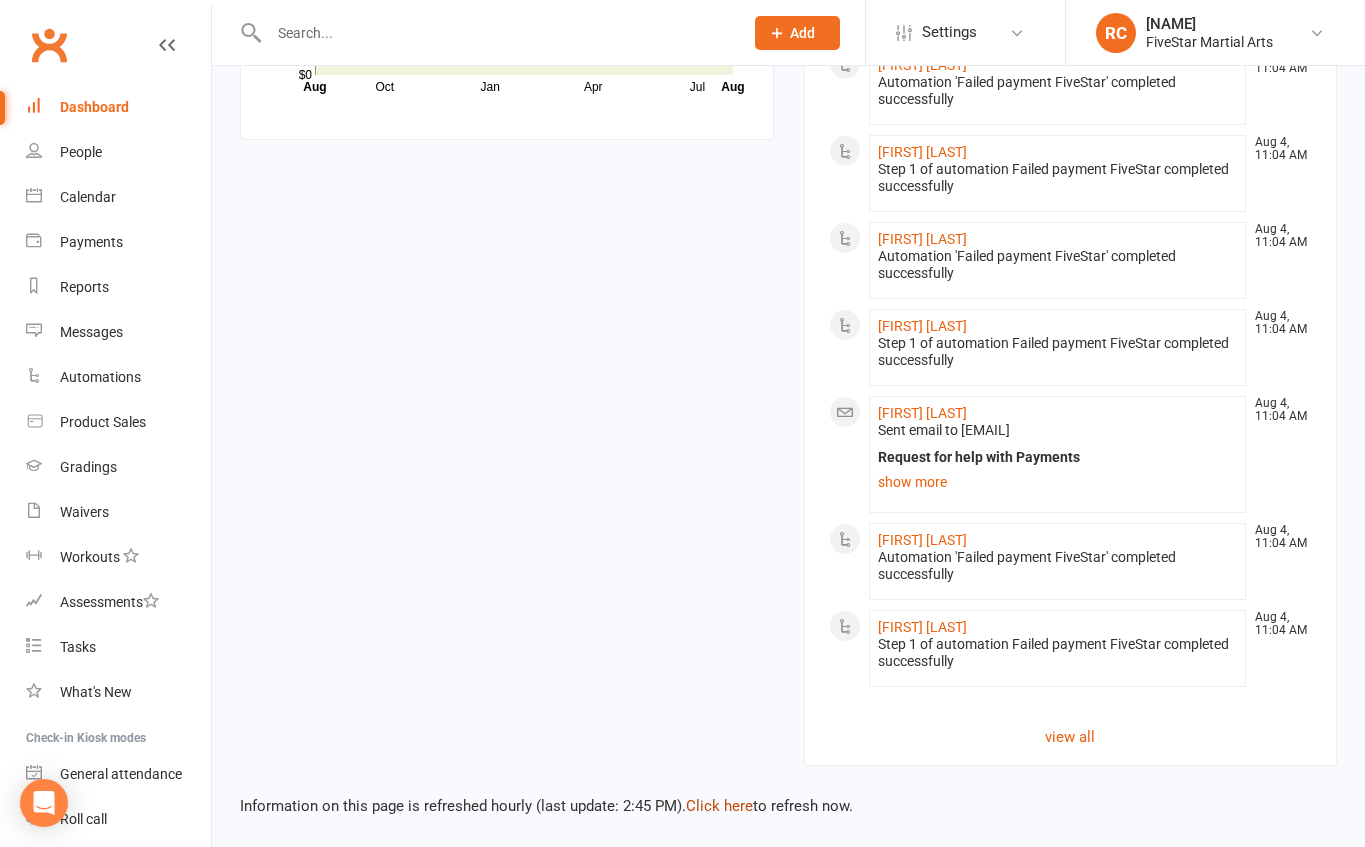 click on "Click here" at bounding box center (719, 806) 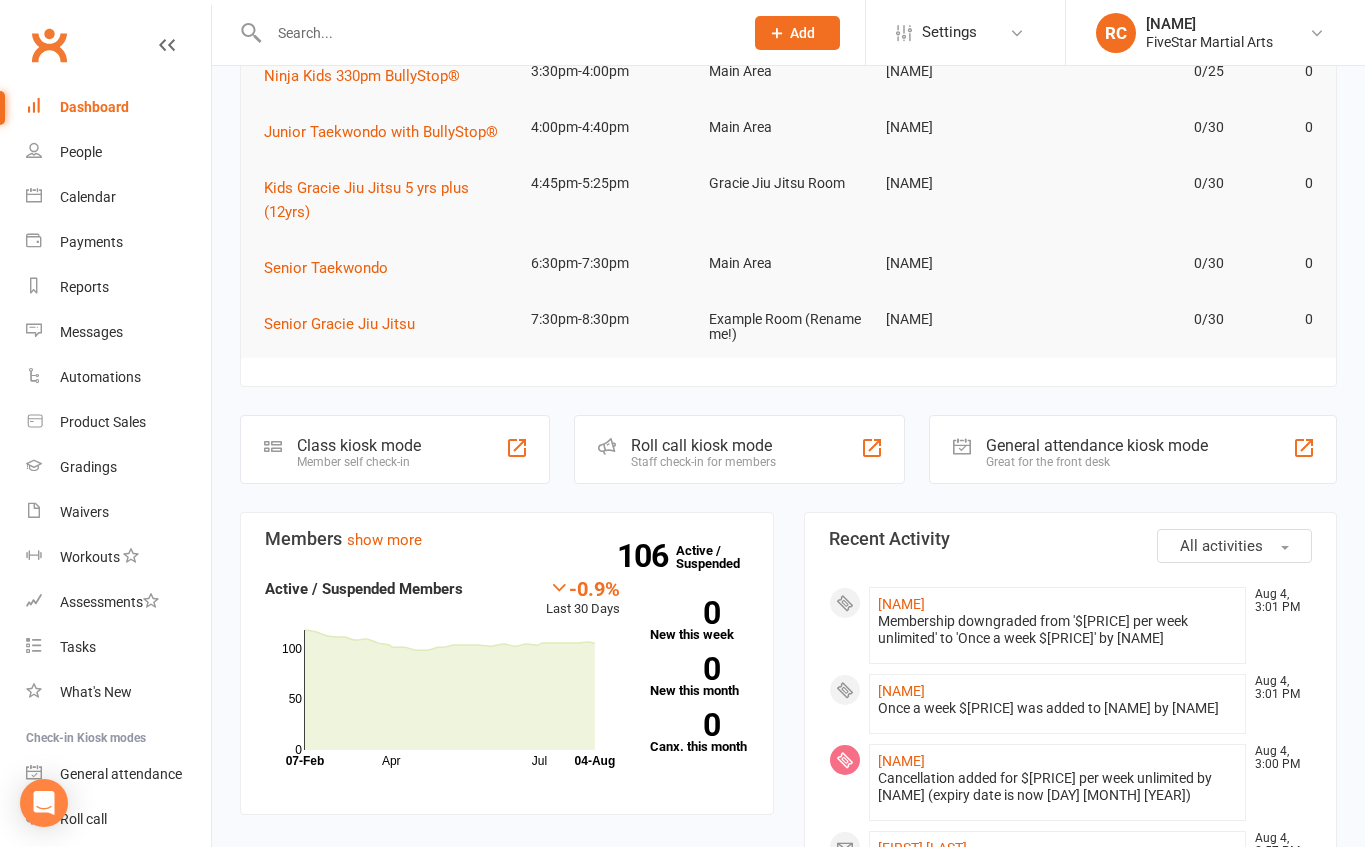 scroll, scrollTop: 0, scrollLeft: 0, axis: both 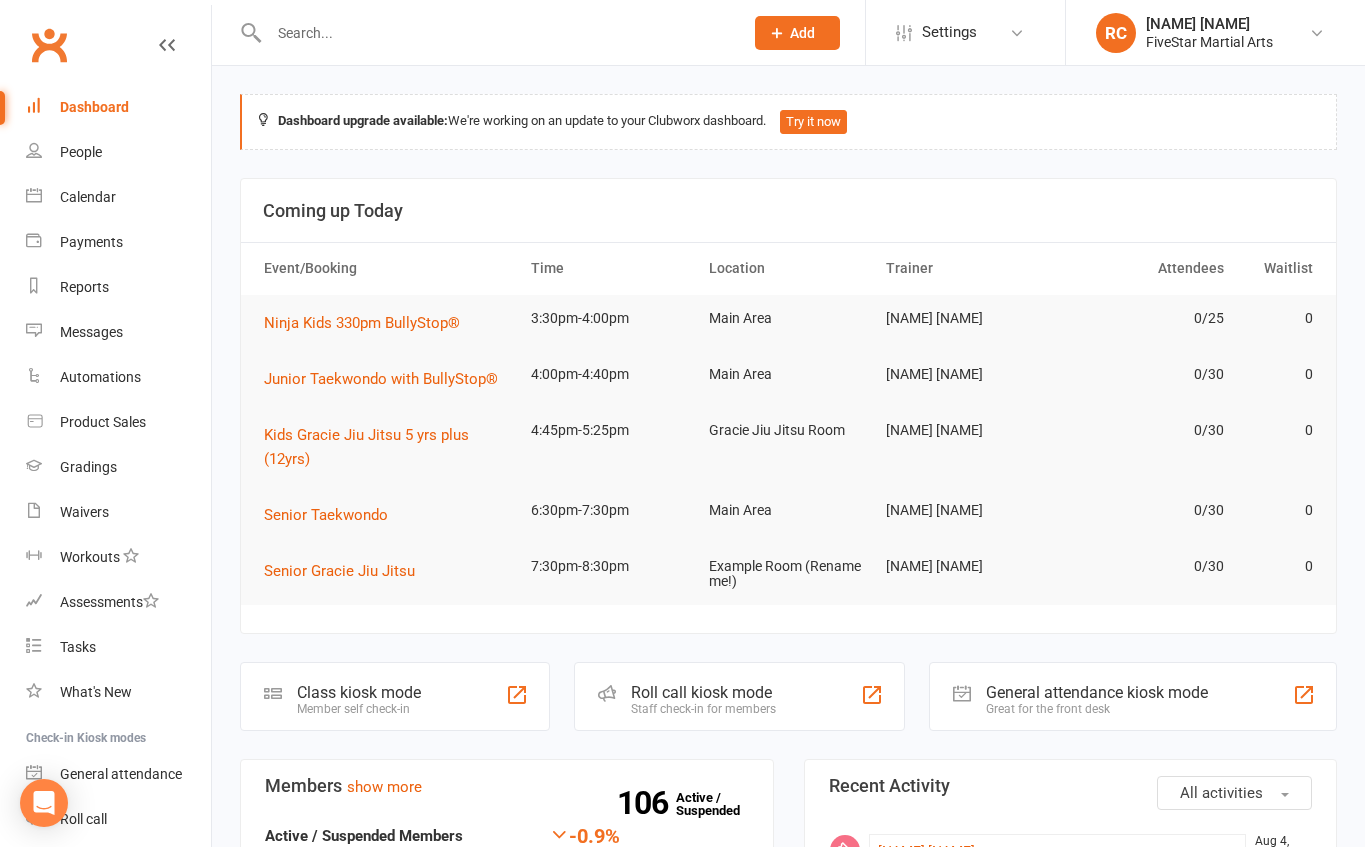 click at bounding box center [496, 33] 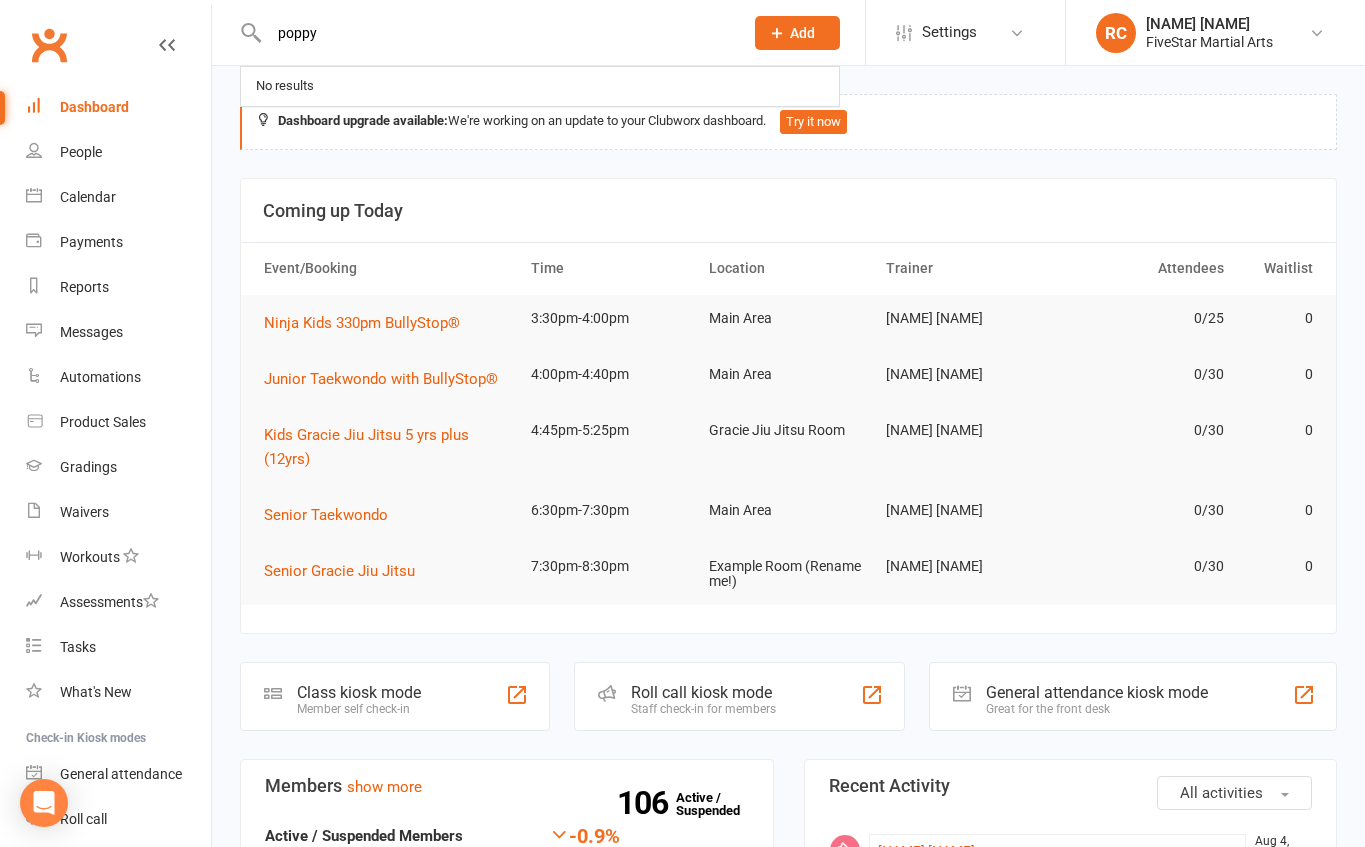 type on "poppy" 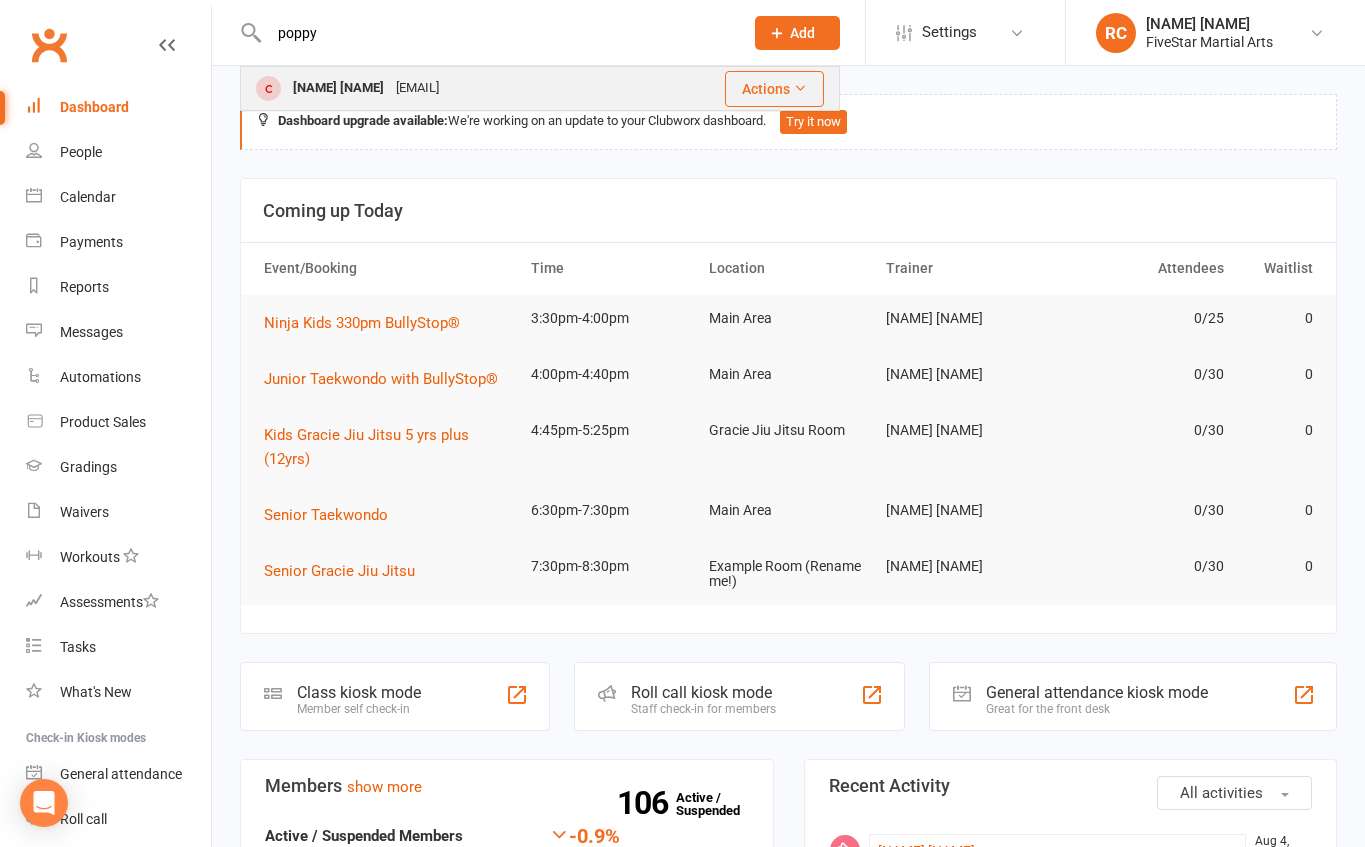 click on "[EMAIL]" at bounding box center (417, 88) 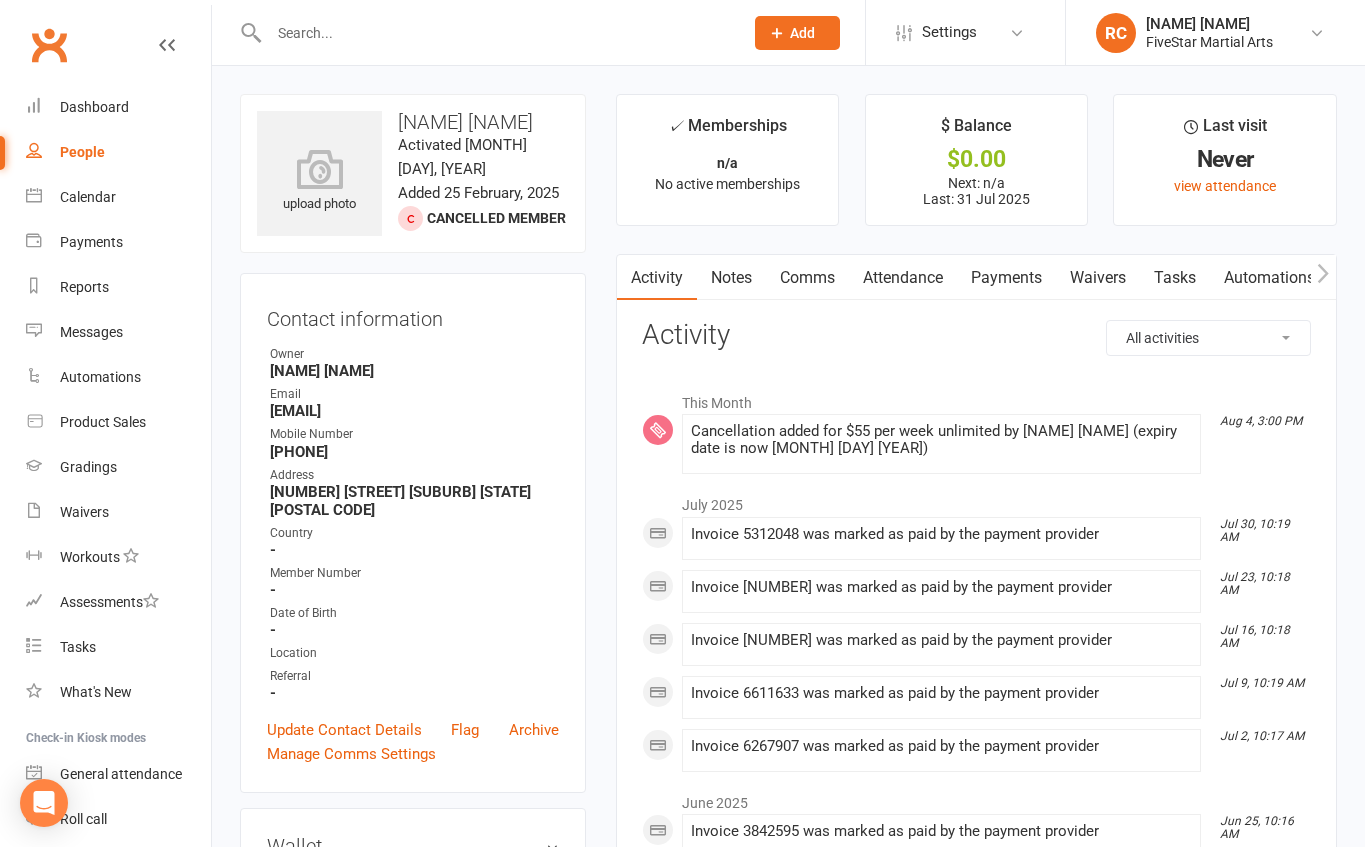 click on "Payments" at bounding box center [1006, 278] 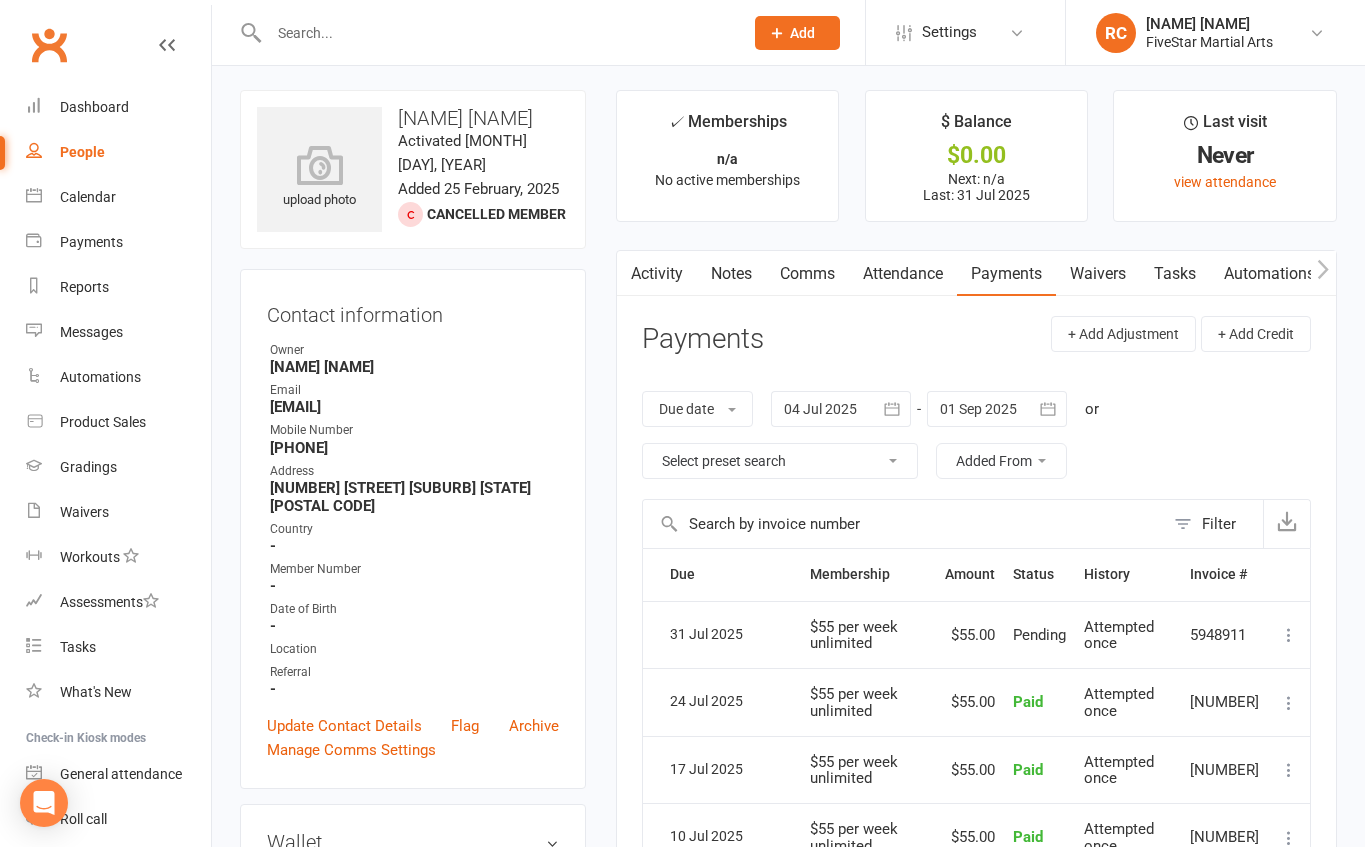 scroll, scrollTop: 8, scrollLeft: 0, axis: vertical 